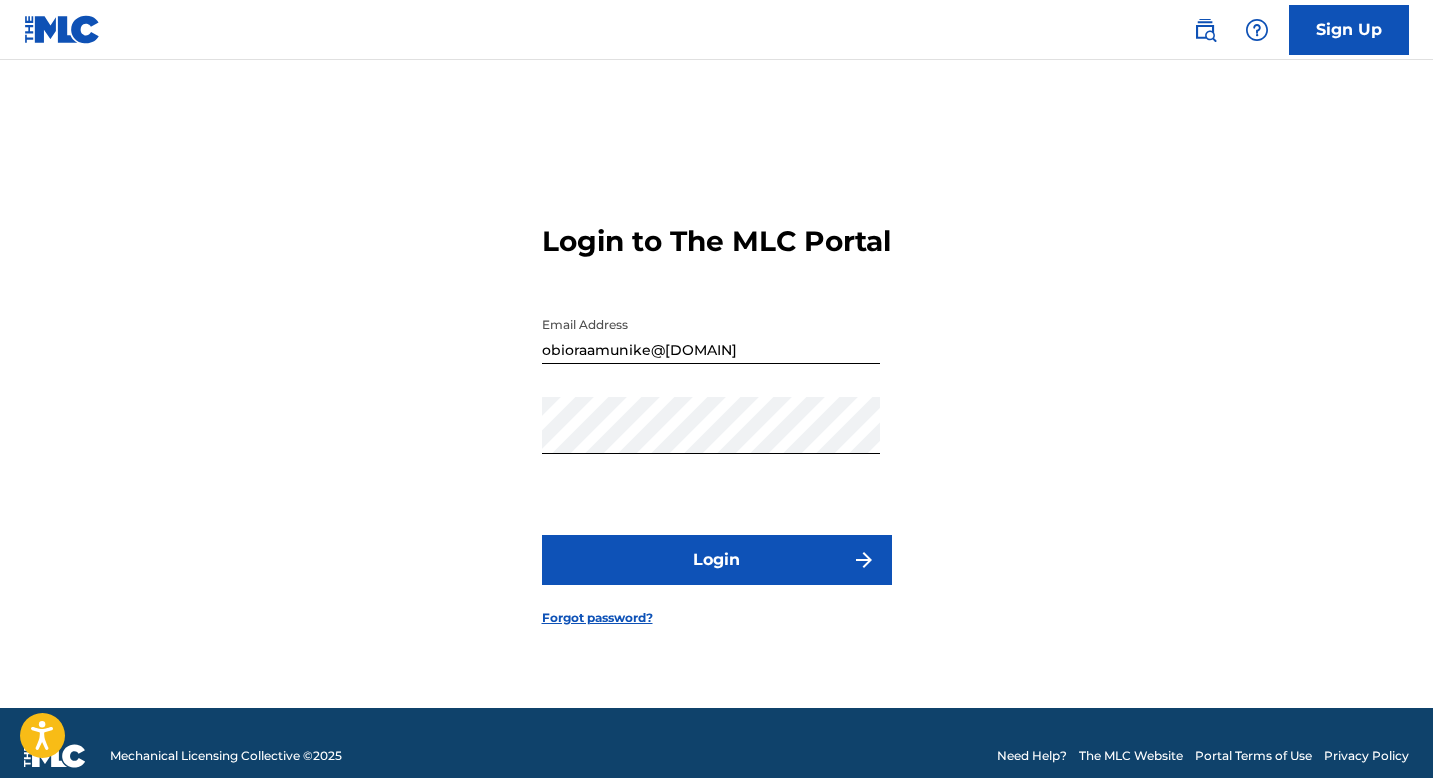 scroll, scrollTop: 0, scrollLeft: 0, axis: both 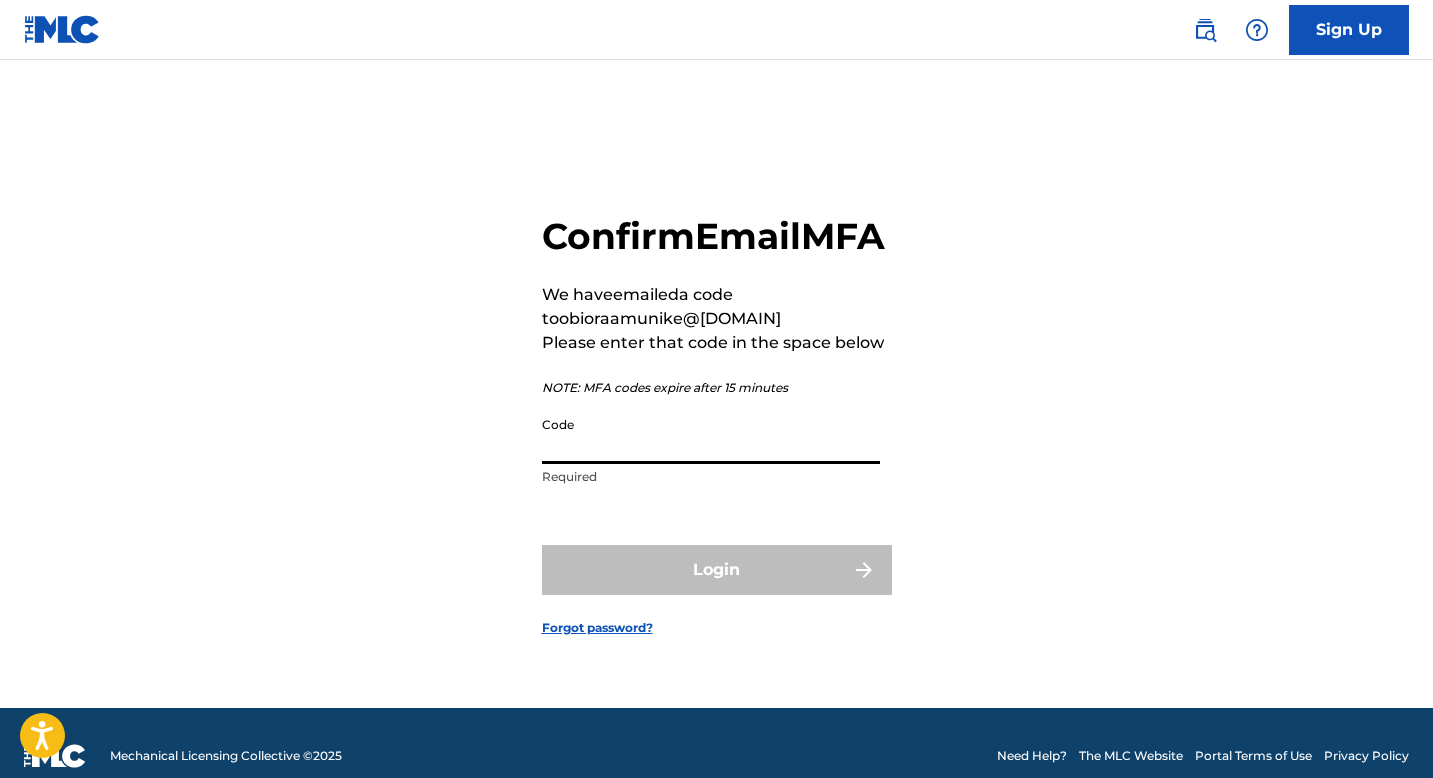 click on "Code" at bounding box center [711, 435] 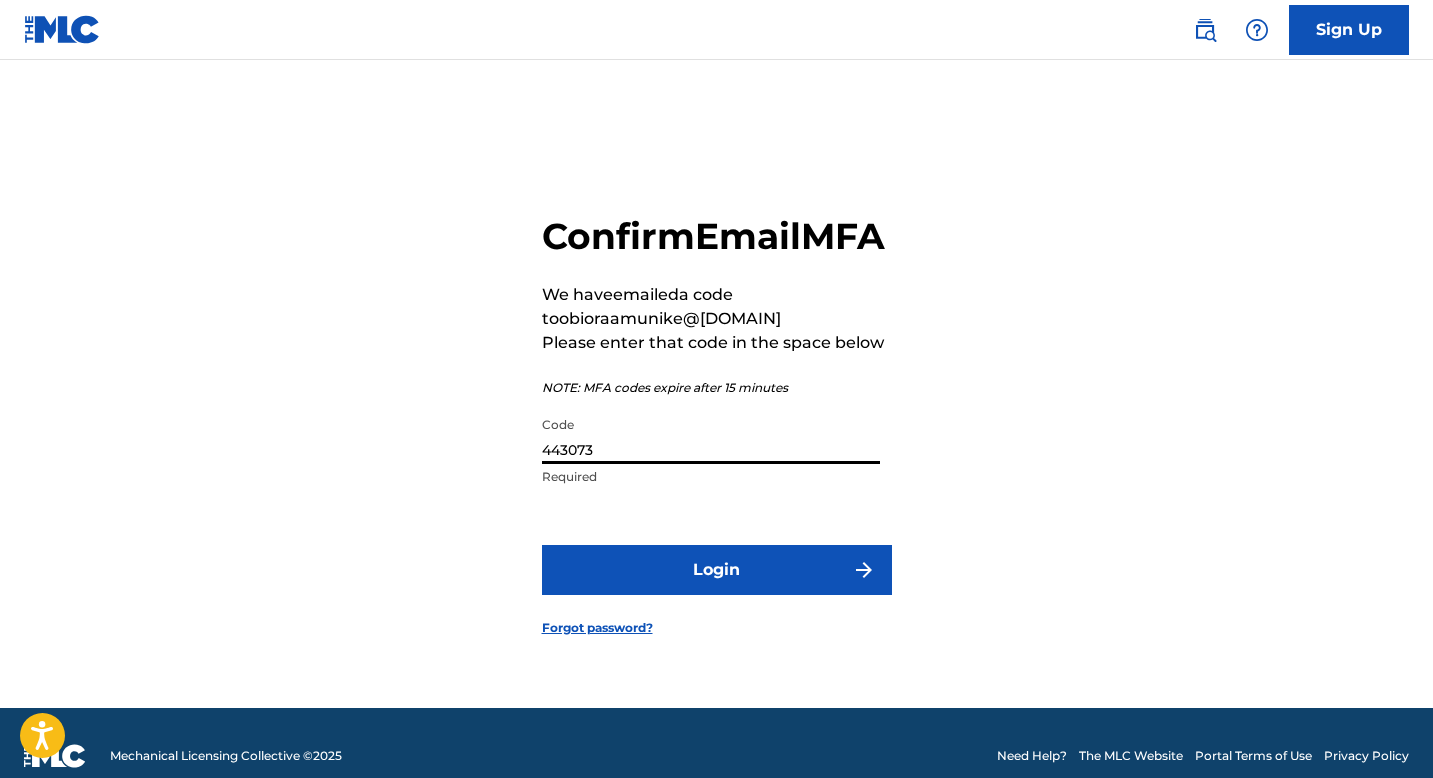 type on "443073" 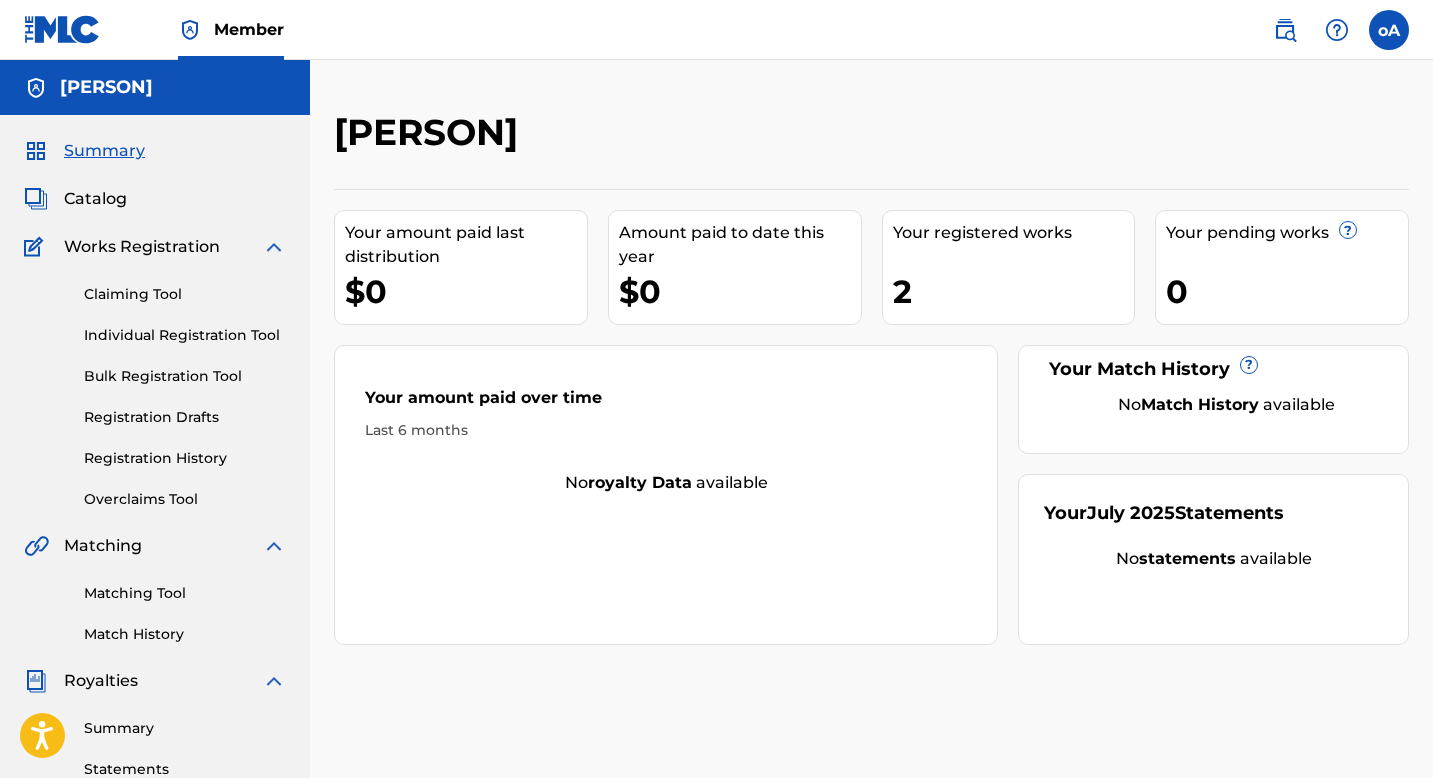 scroll, scrollTop: 0, scrollLeft: 0, axis: both 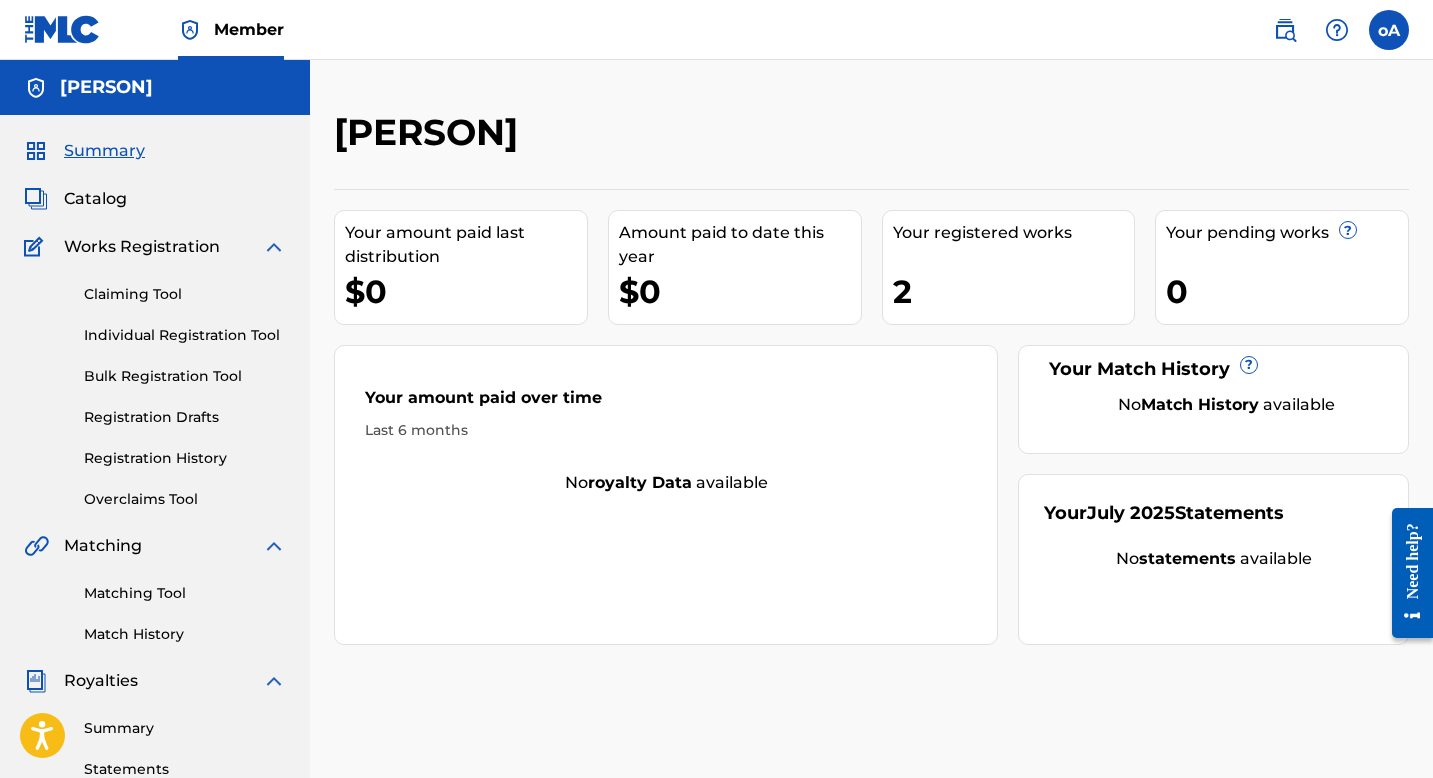 click on "2" at bounding box center (1014, 291) 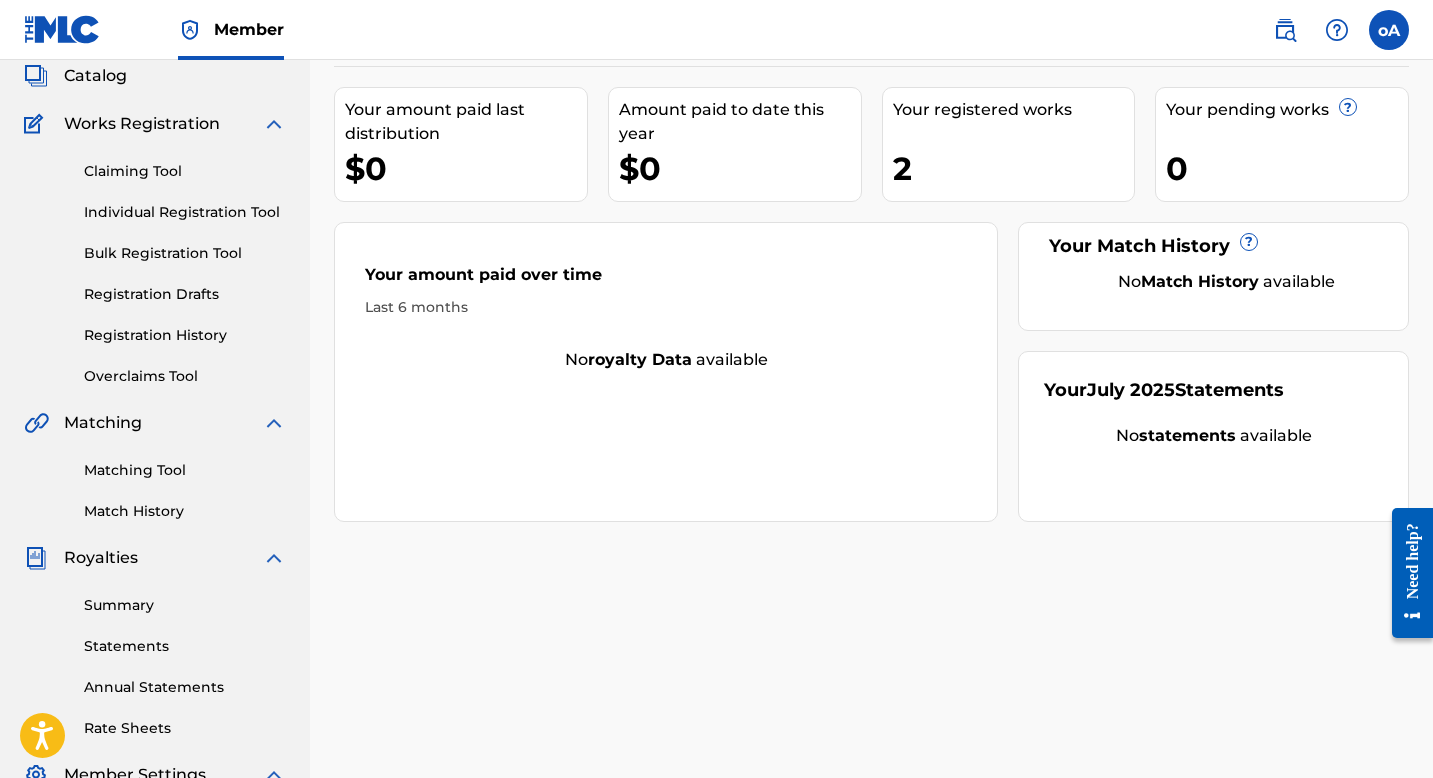 scroll, scrollTop: 125, scrollLeft: 0, axis: vertical 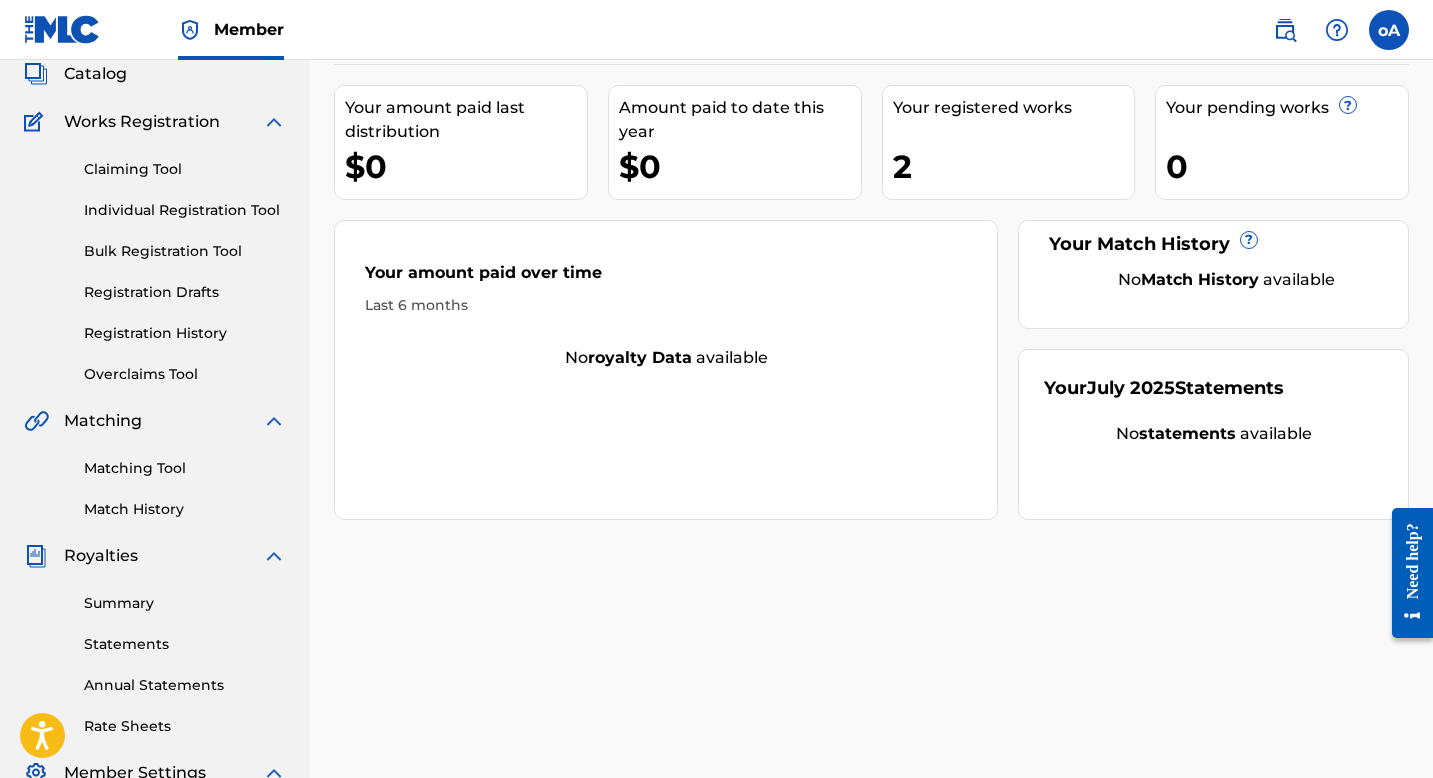 click on "Statements" at bounding box center (185, 644) 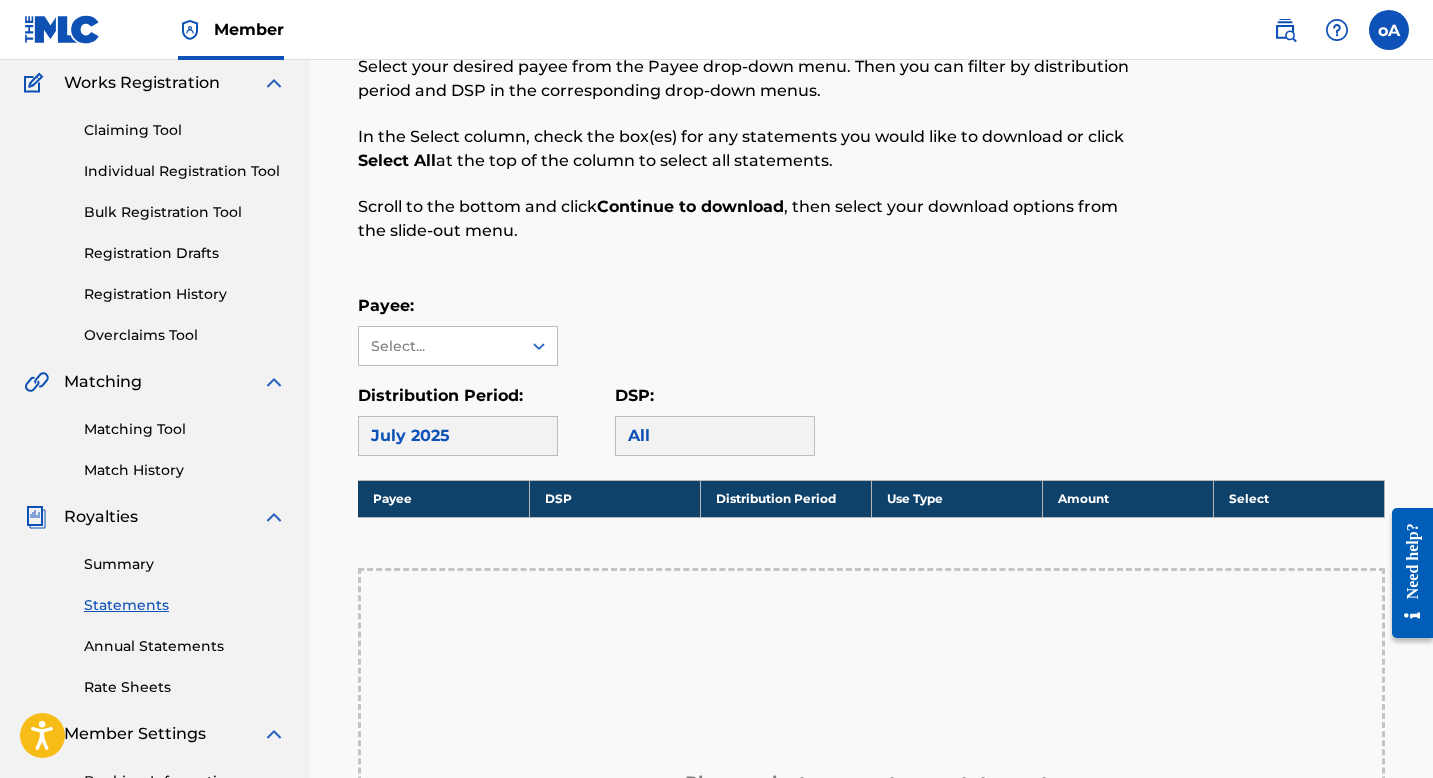 scroll, scrollTop: 70, scrollLeft: 0, axis: vertical 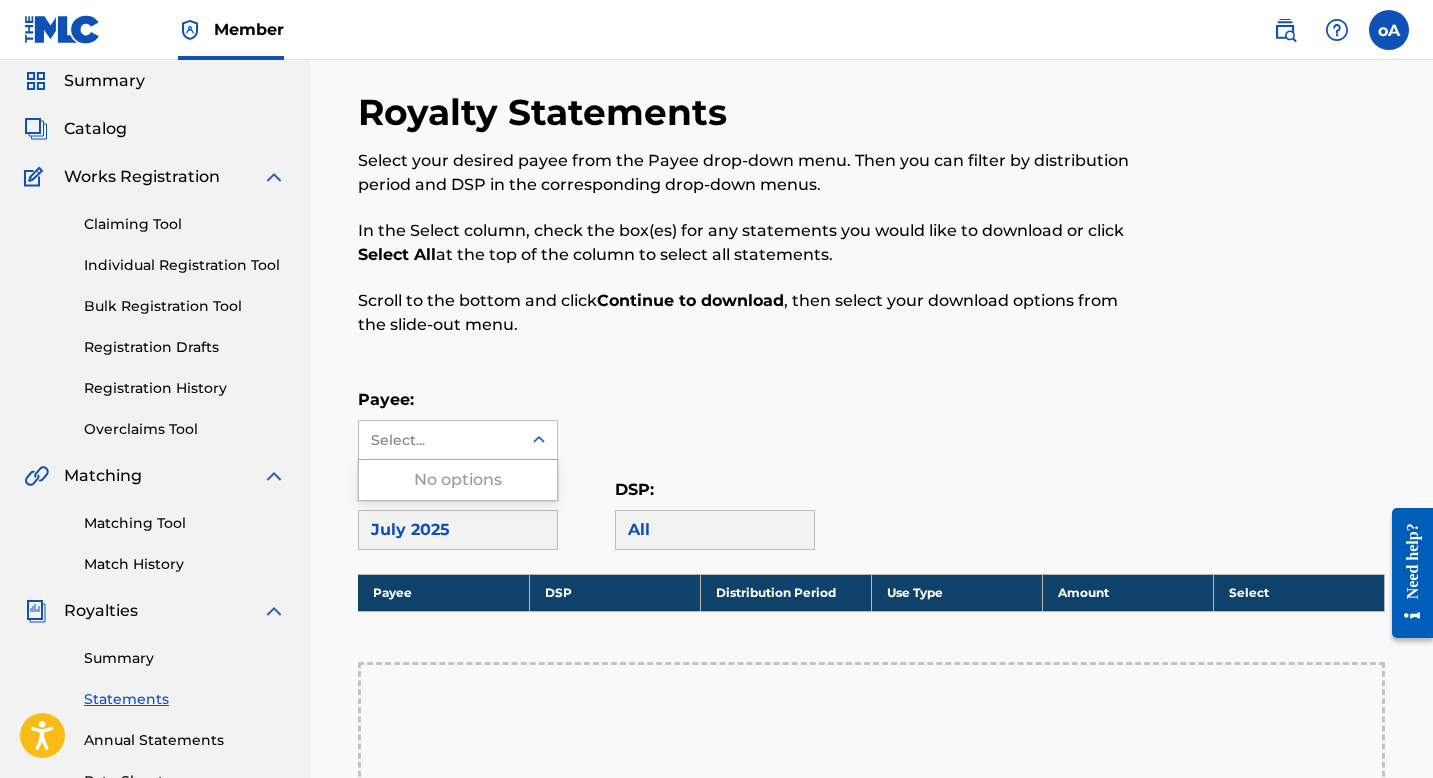 click on "Select..." at bounding box center (439, 440) 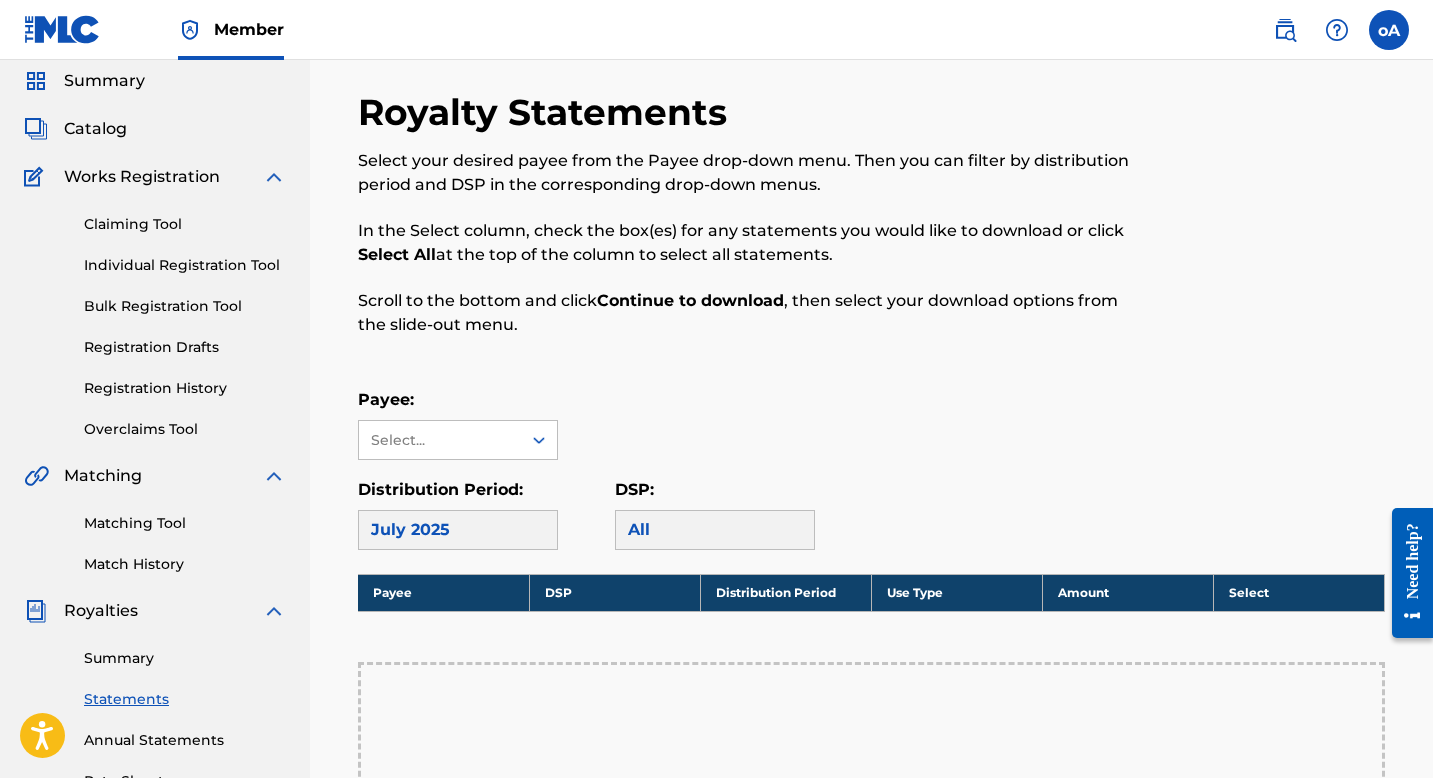click on "Select..." at bounding box center (440, 440) 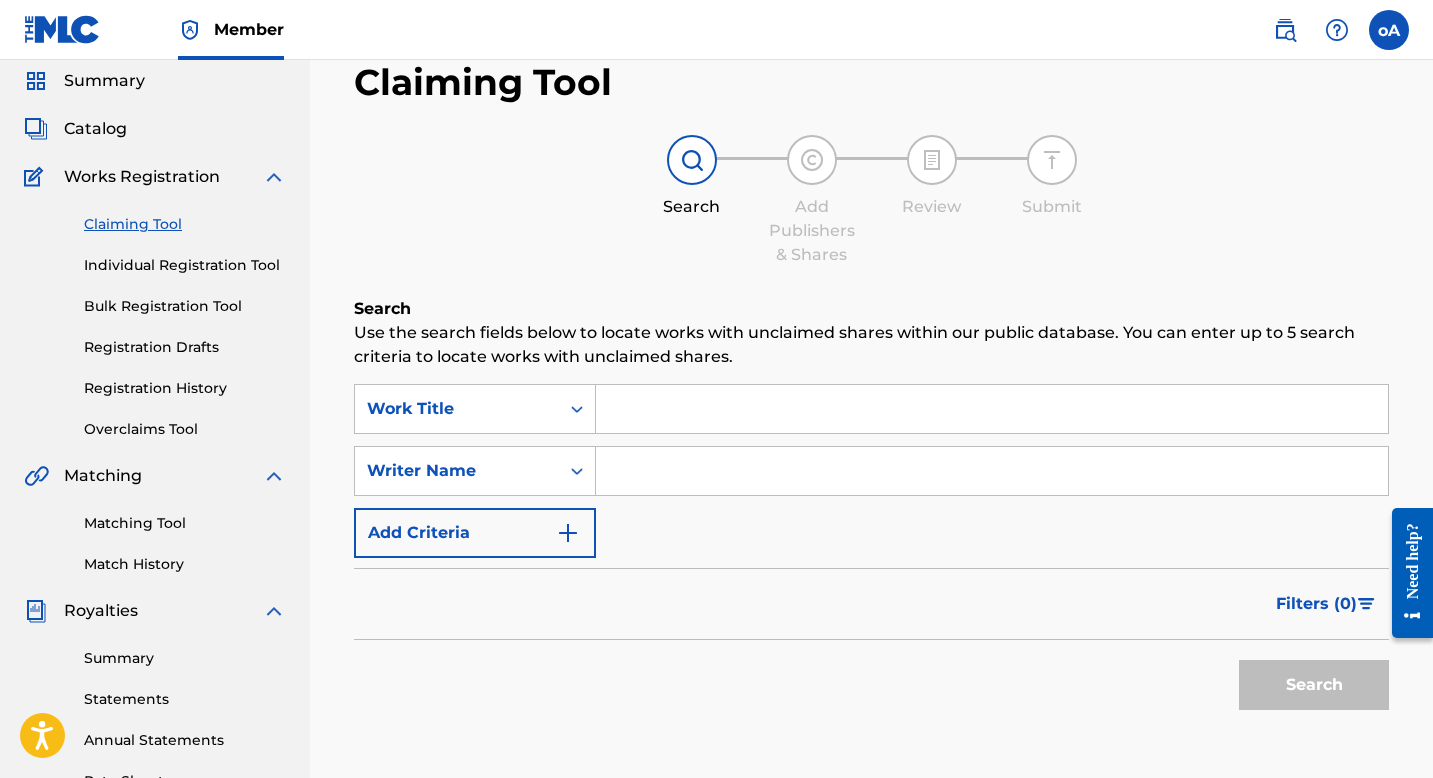 scroll, scrollTop: 0, scrollLeft: 0, axis: both 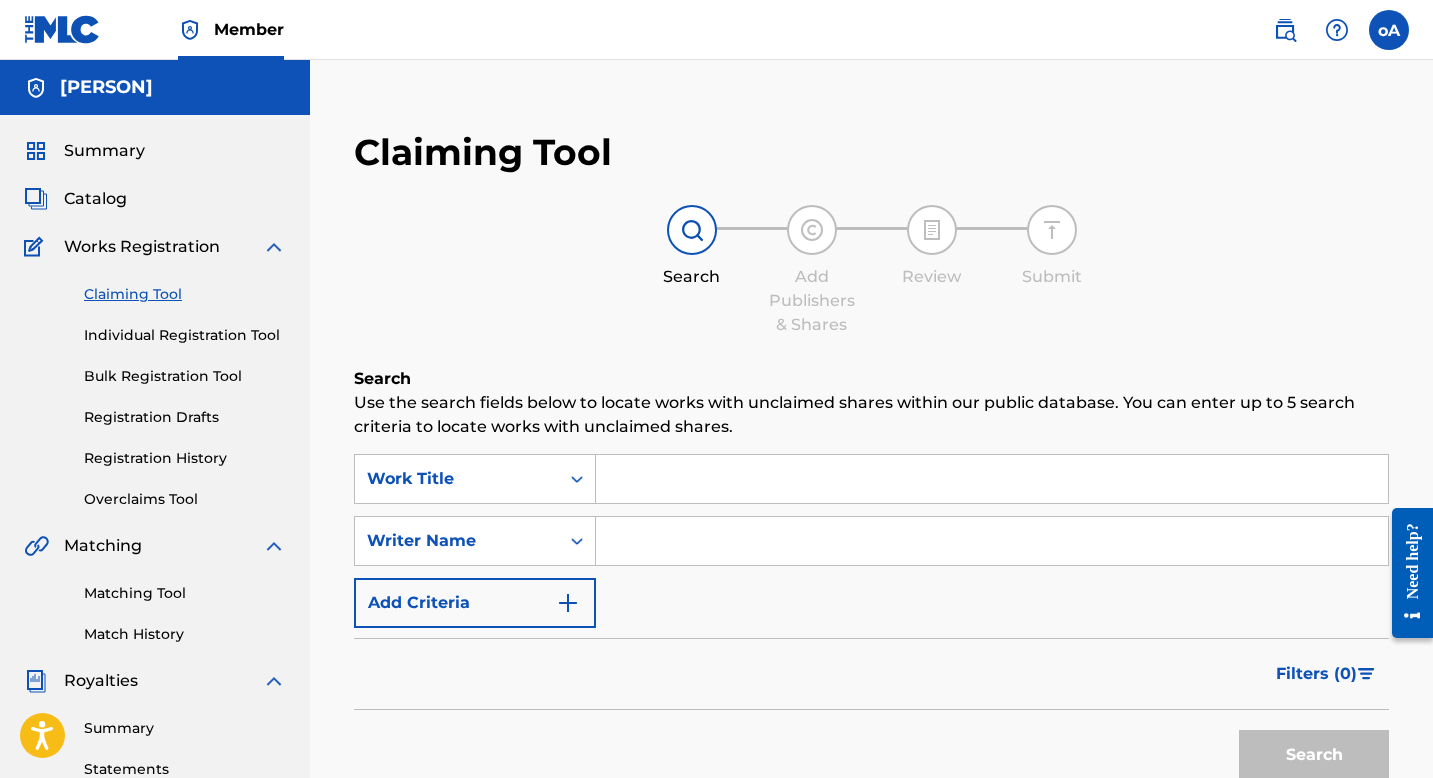 click at bounding box center (992, 479) 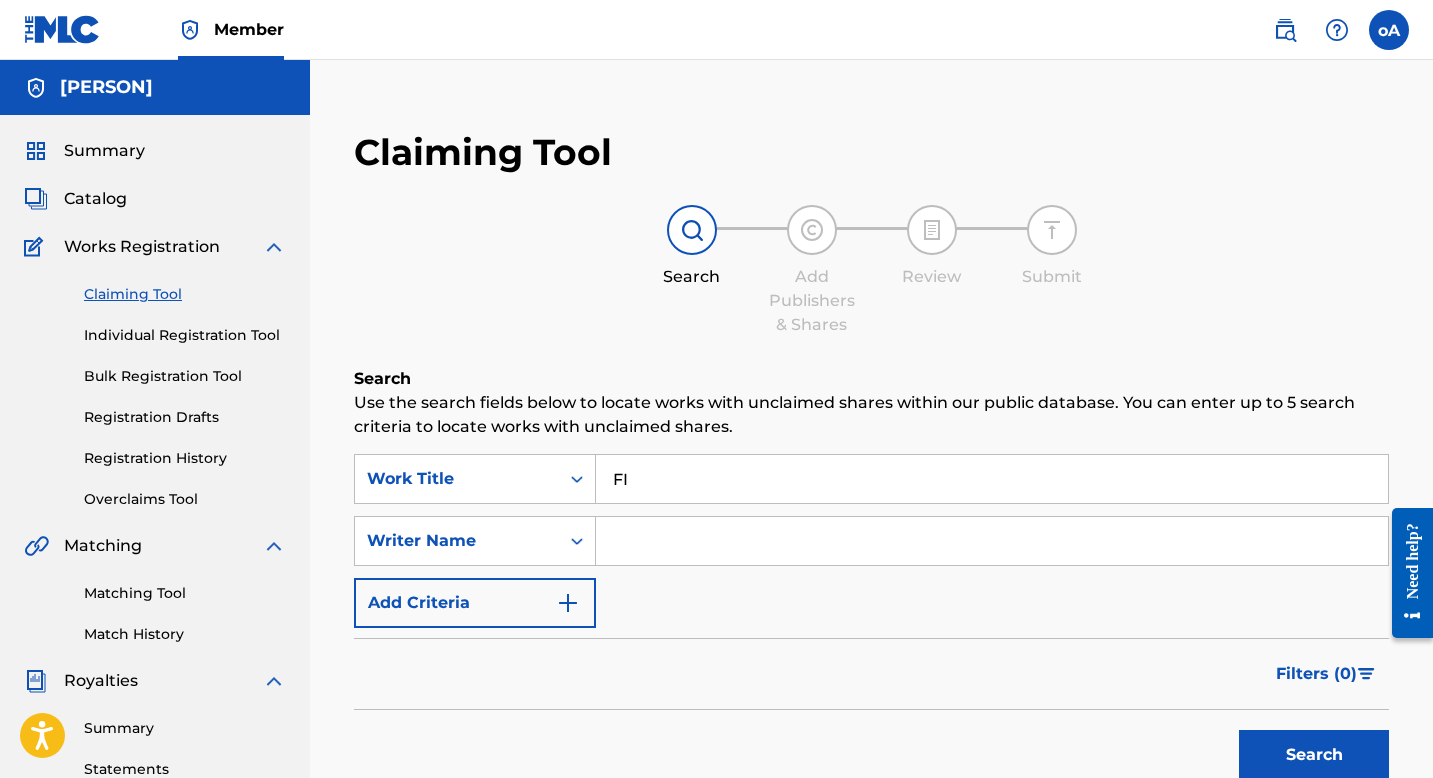 type on "F" 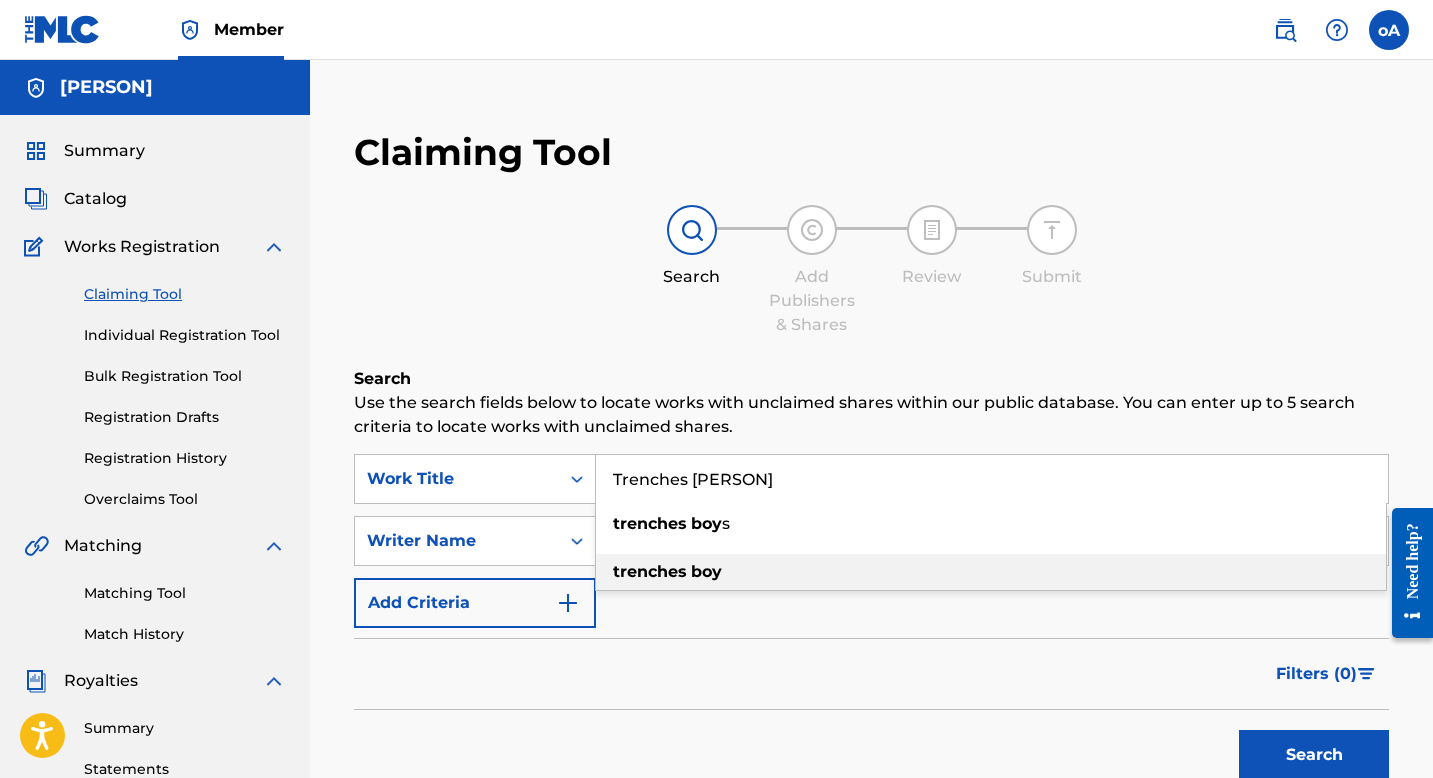 click on "trenches [PERSON]" at bounding box center [991, 572] 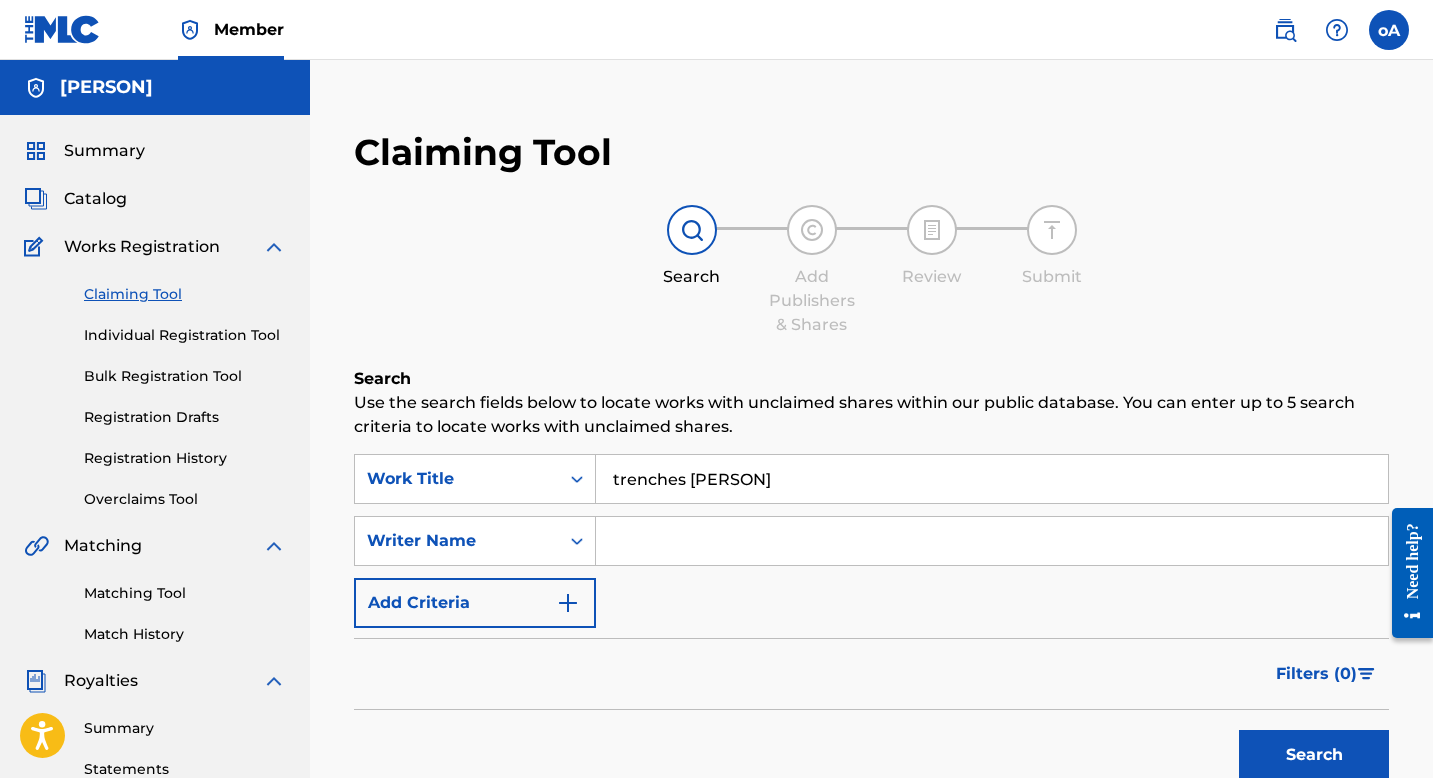 click at bounding box center [992, 541] 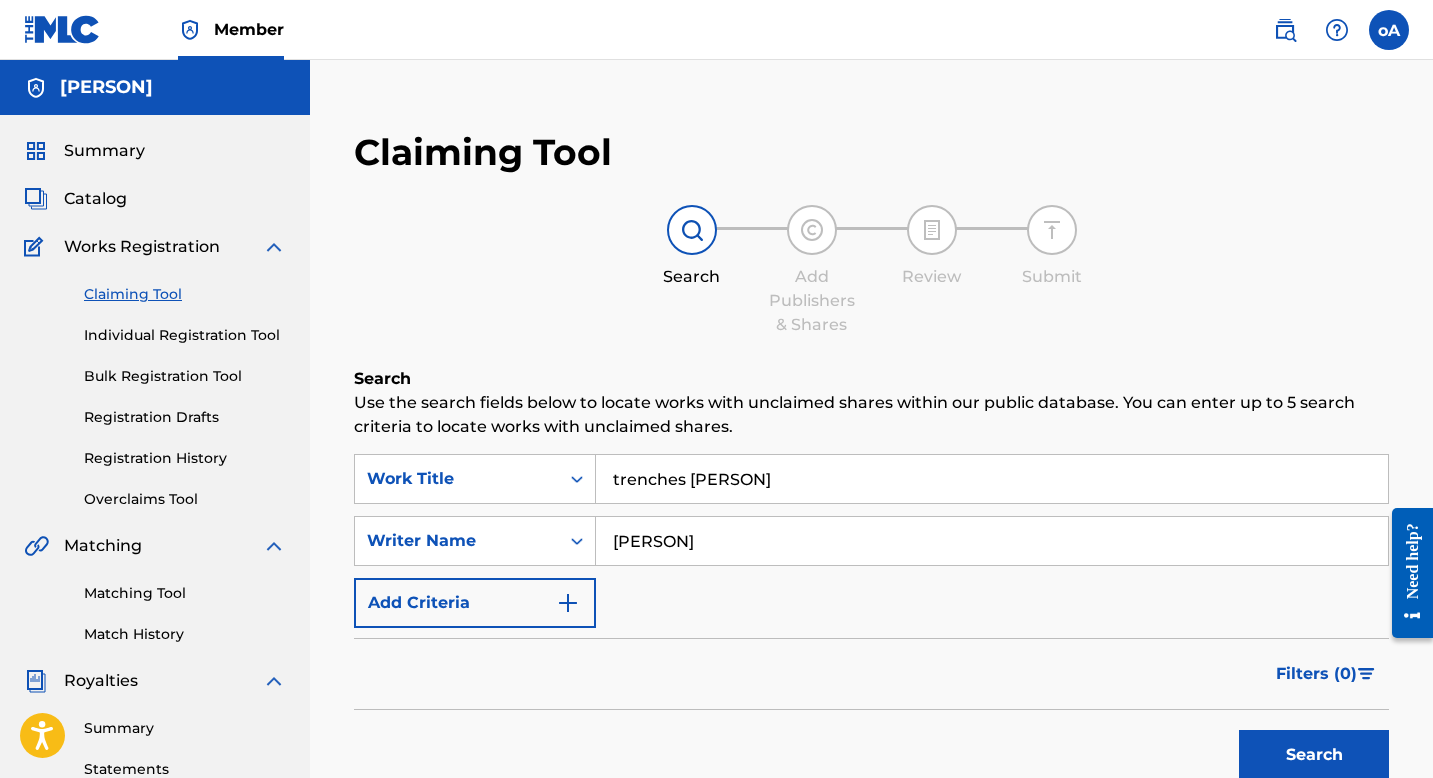 click on "Search" at bounding box center [1314, 755] 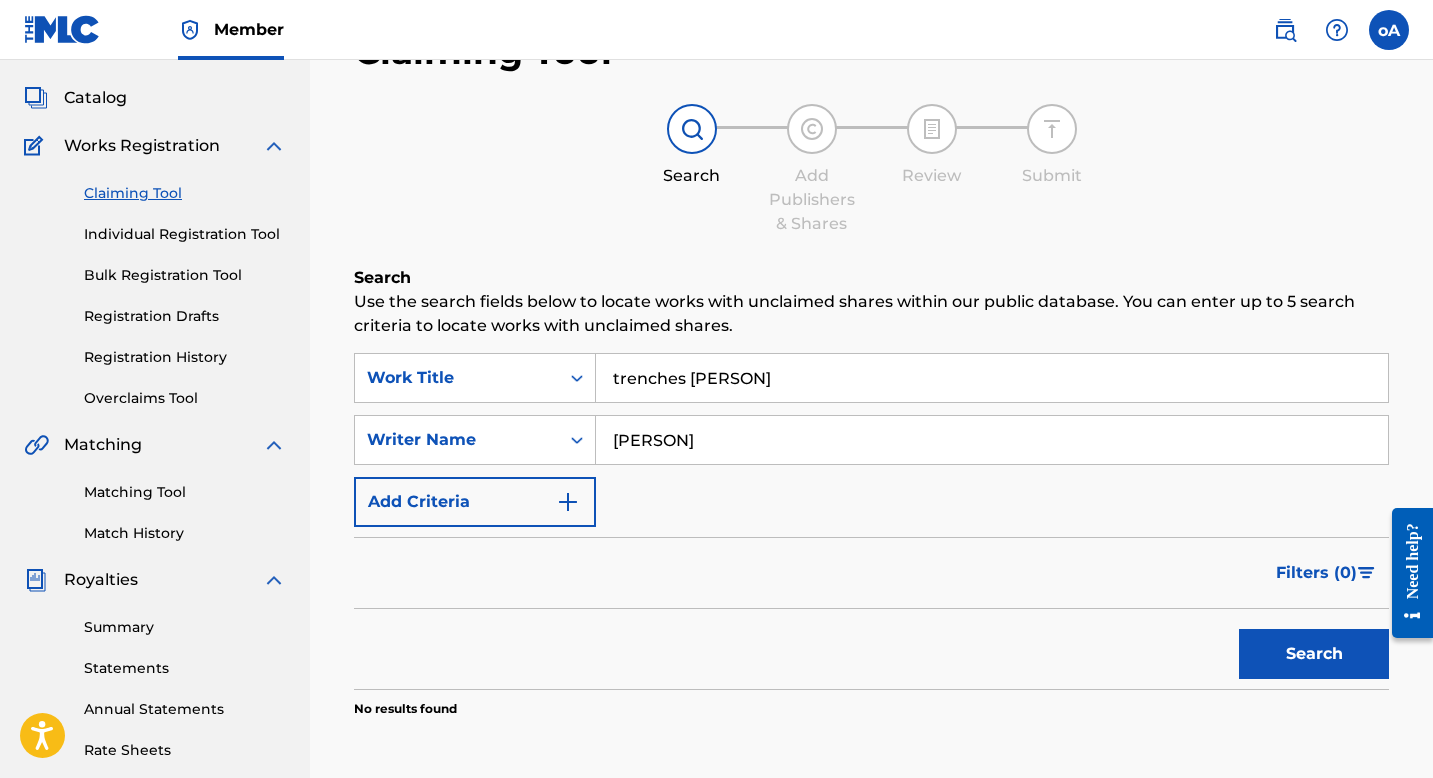 scroll, scrollTop: 118, scrollLeft: 0, axis: vertical 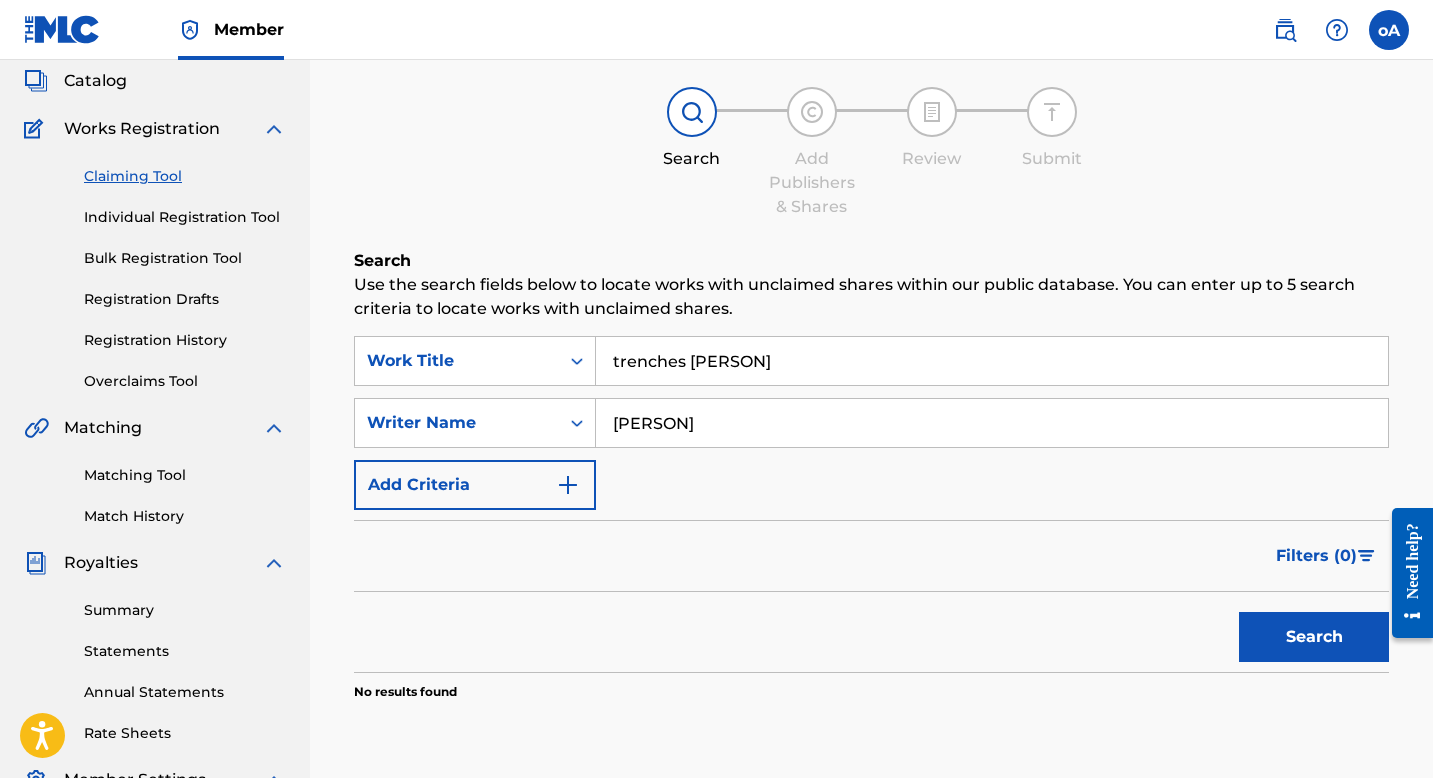 click on "Search" at bounding box center [1314, 637] 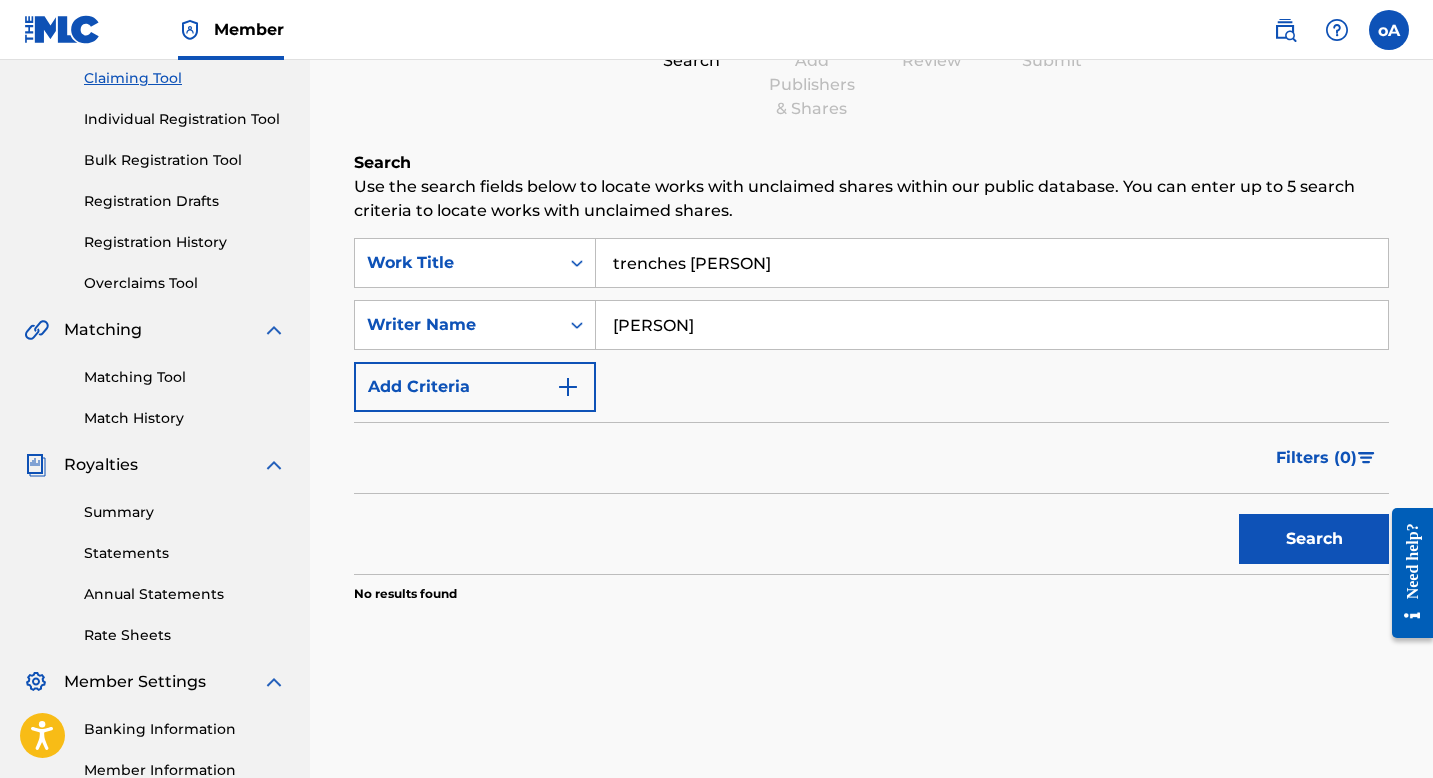 scroll, scrollTop: 277, scrollLeft: 0, axis: vertical 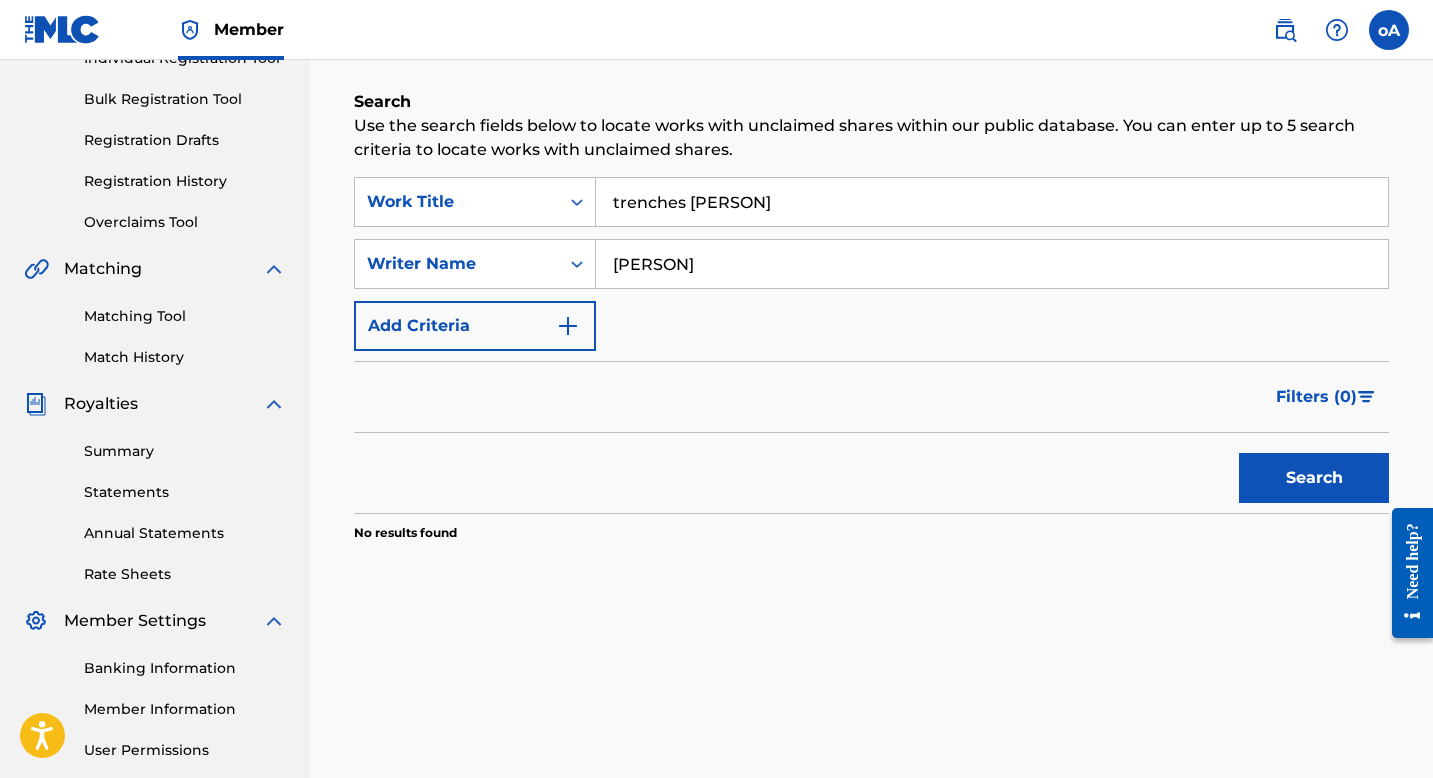 click on "trenches [PERSON]" at bounding box center (992, 202) 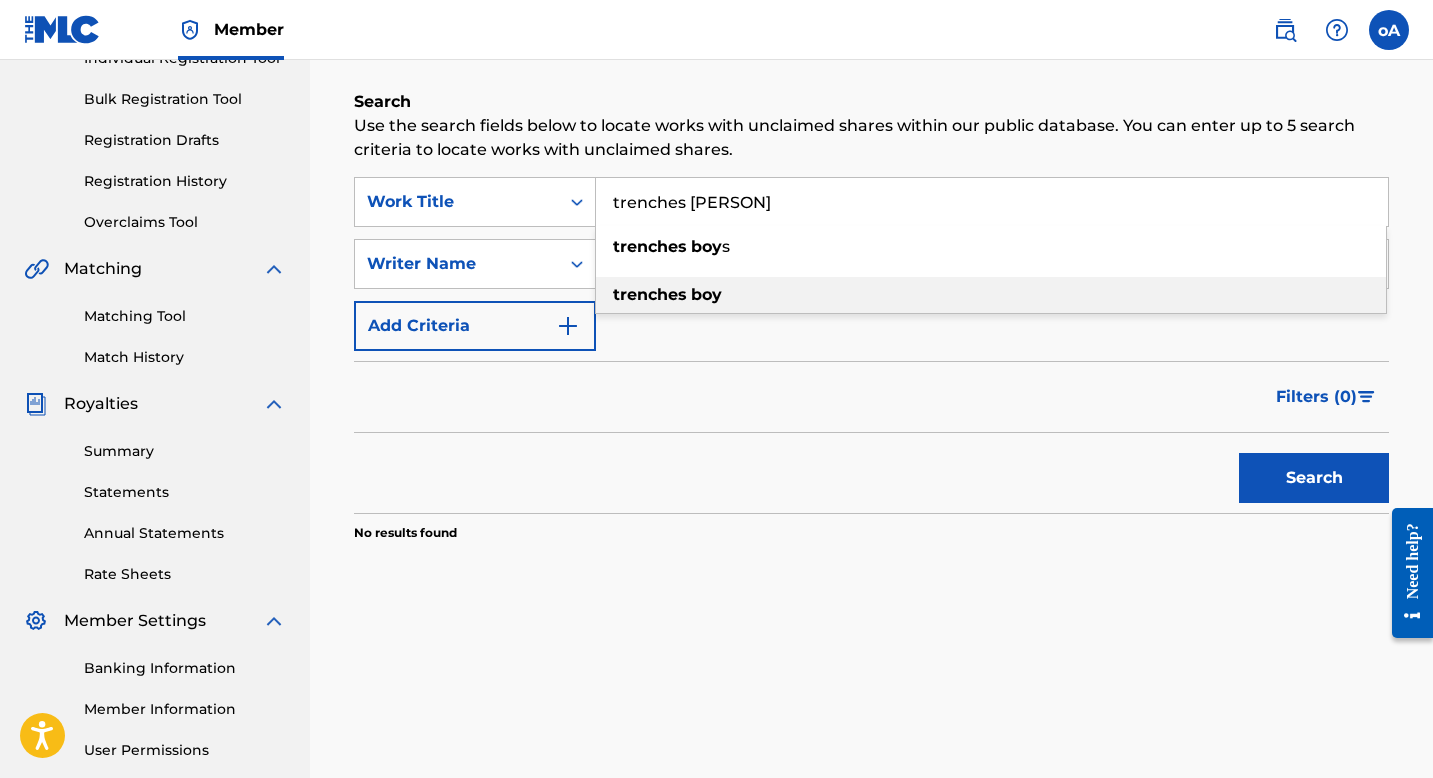 click on "trenches [PERSON]" at bounding box center [991, 295] 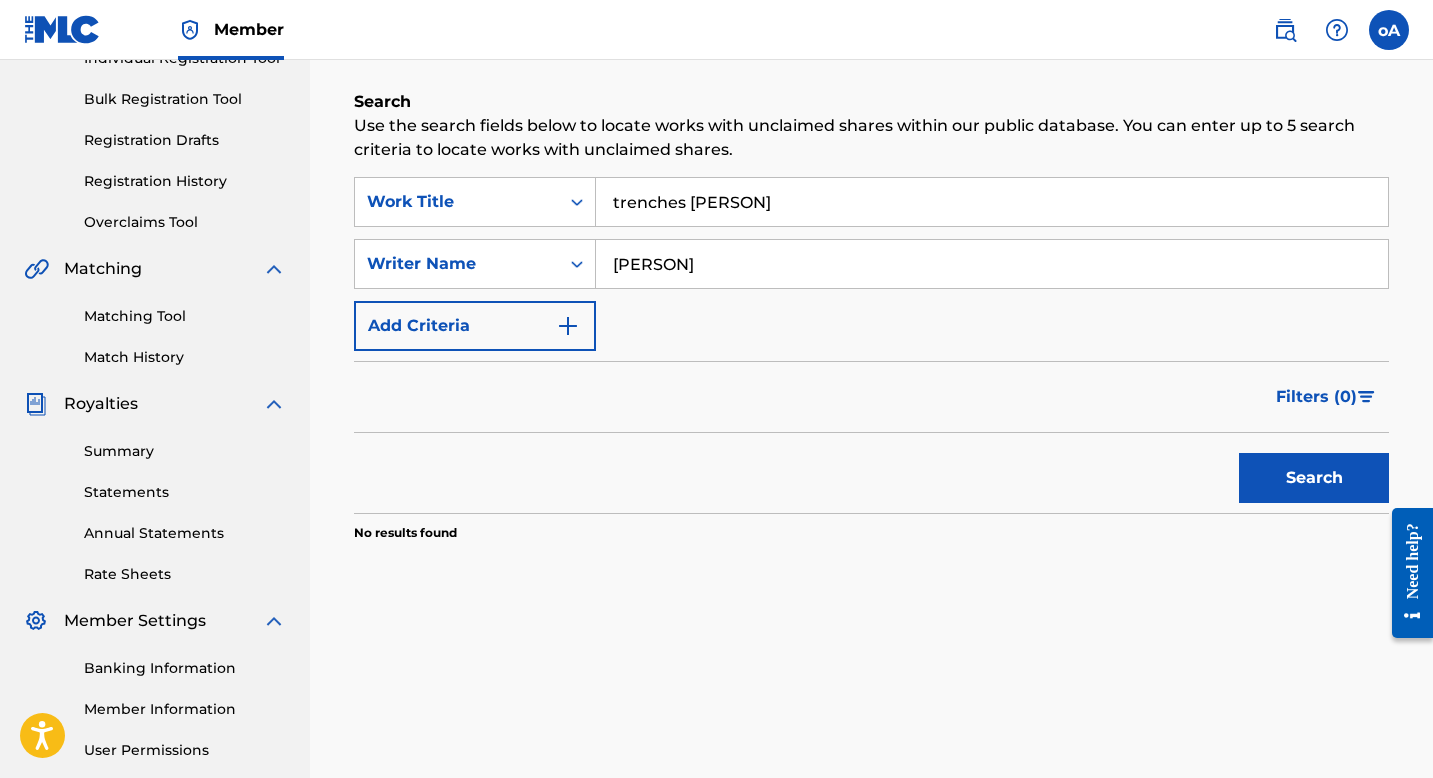 click on "[PERSON]" at bounding box center (992, 264) 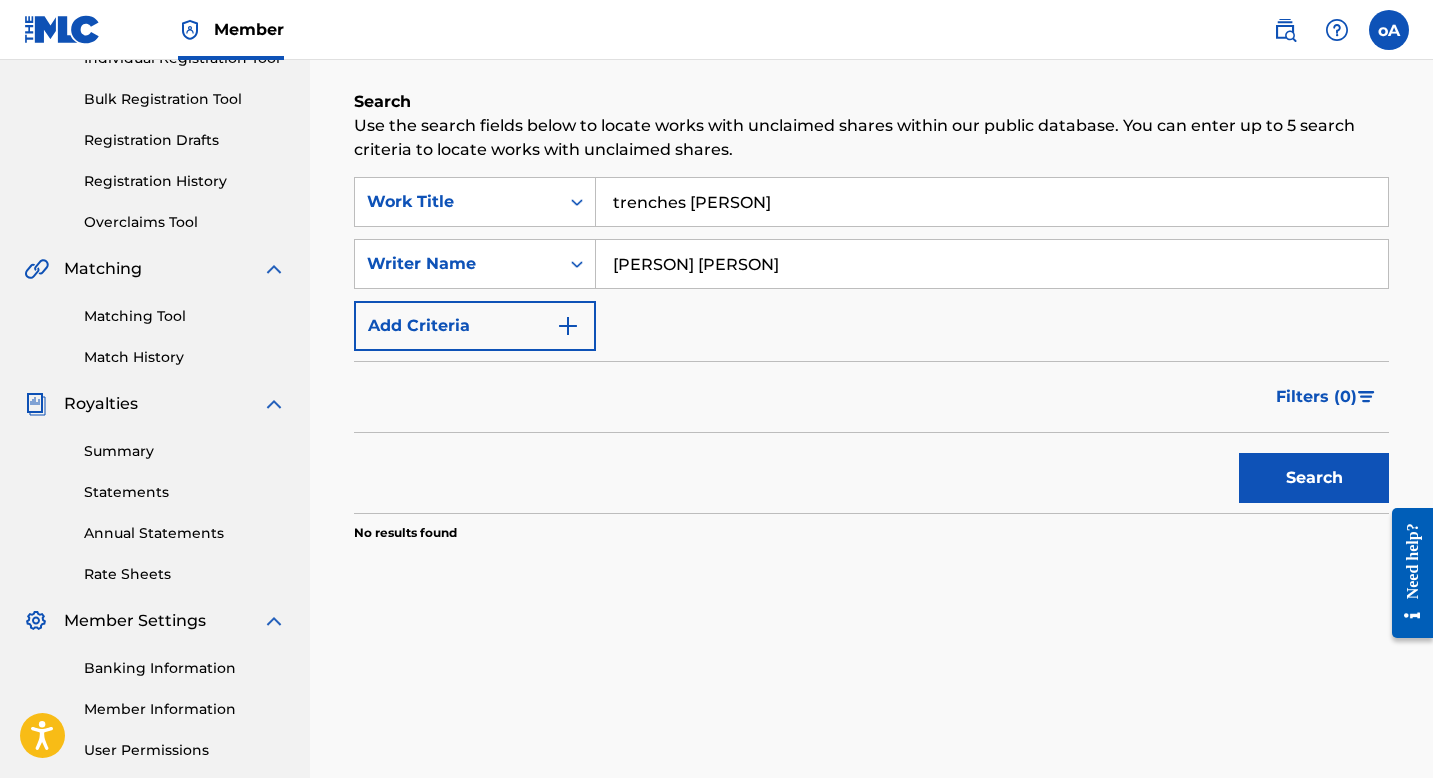 type on "[PERSON] [PERSON]" 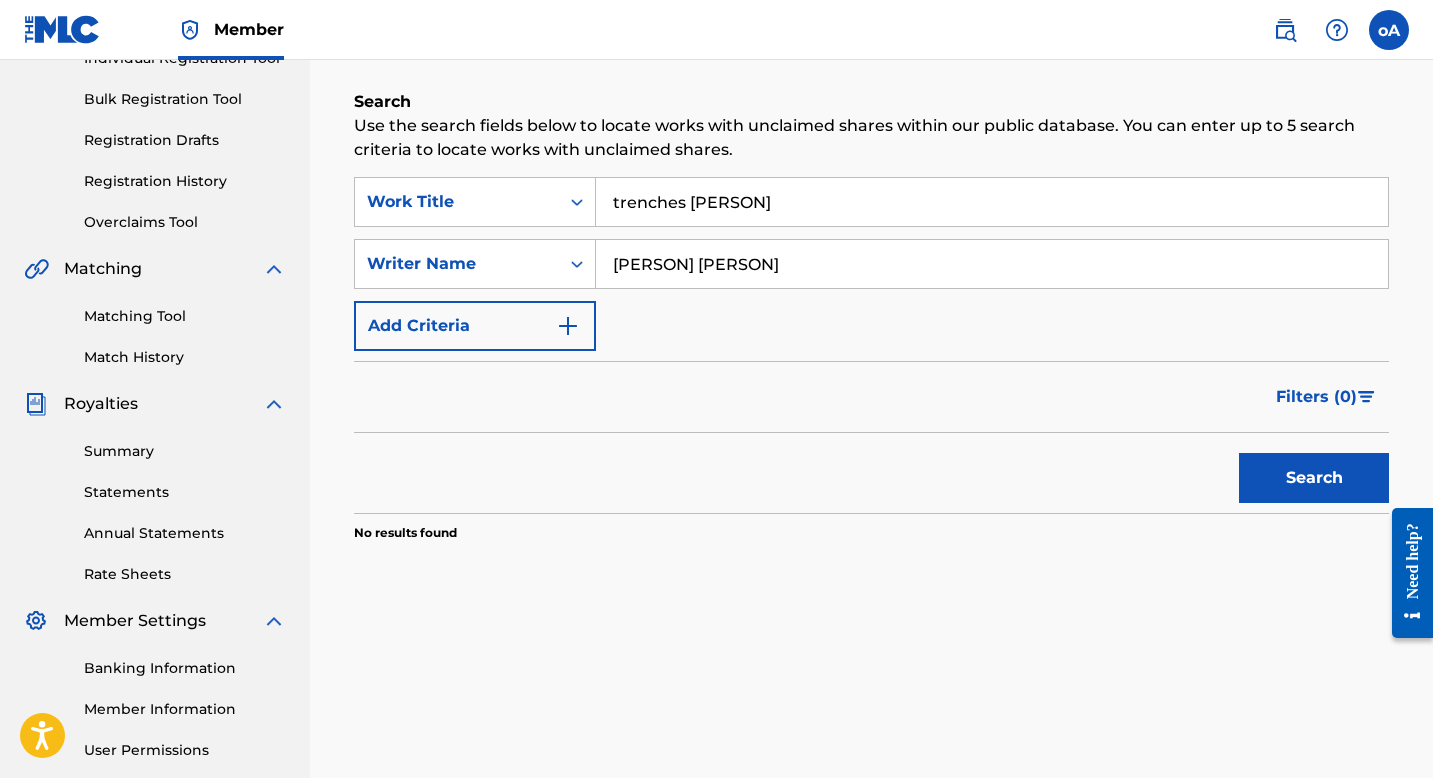 click on "trenches [PERSON]" at bounding box center (992, 202) 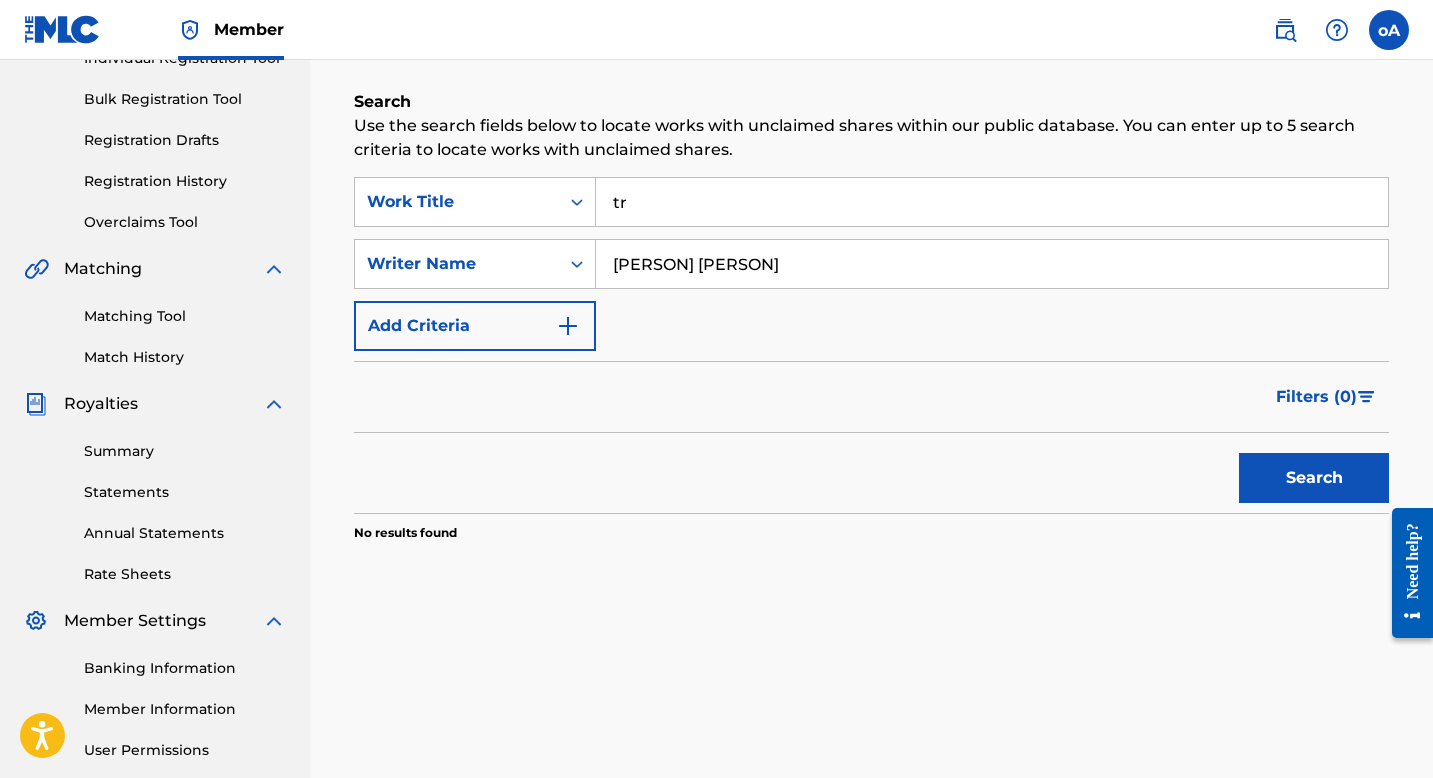 type on "t" 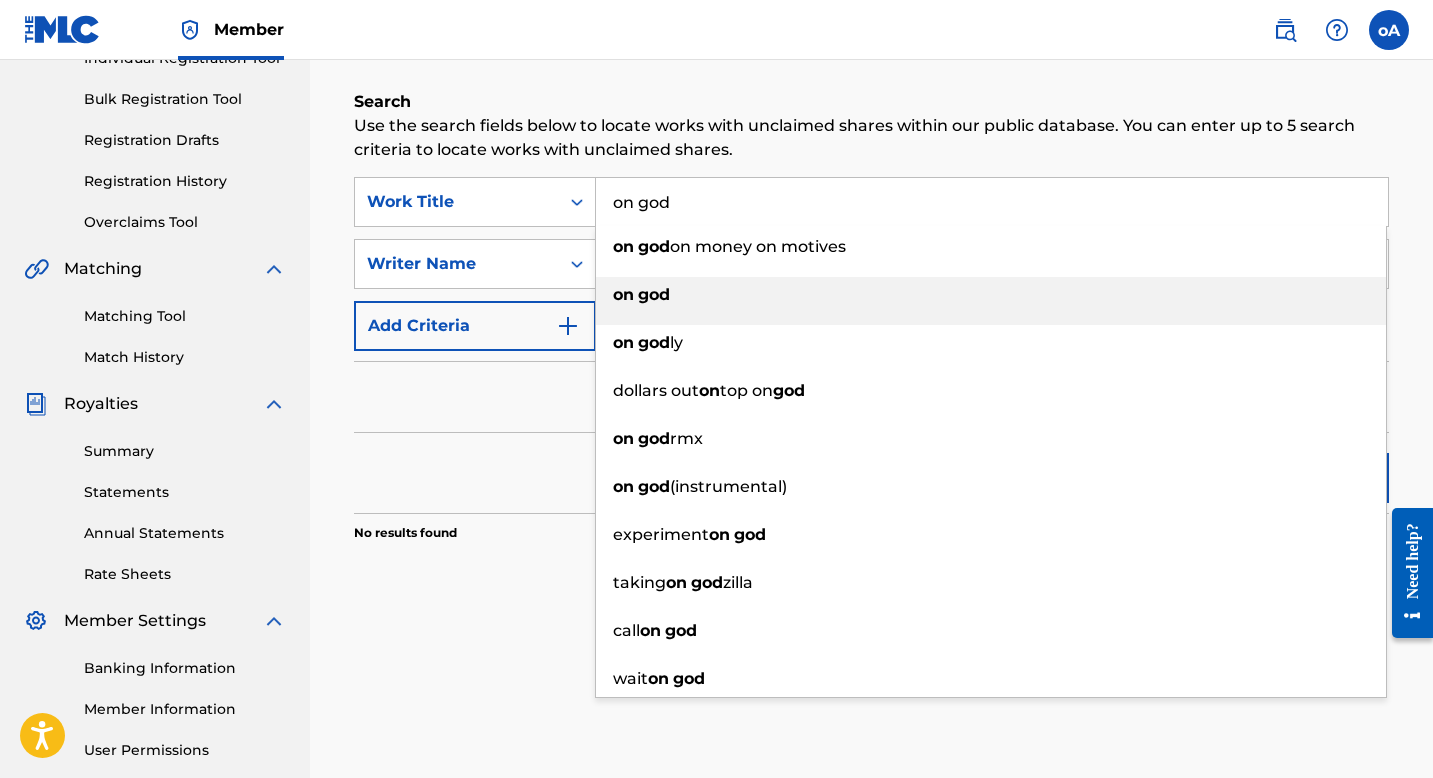 type on "on god" 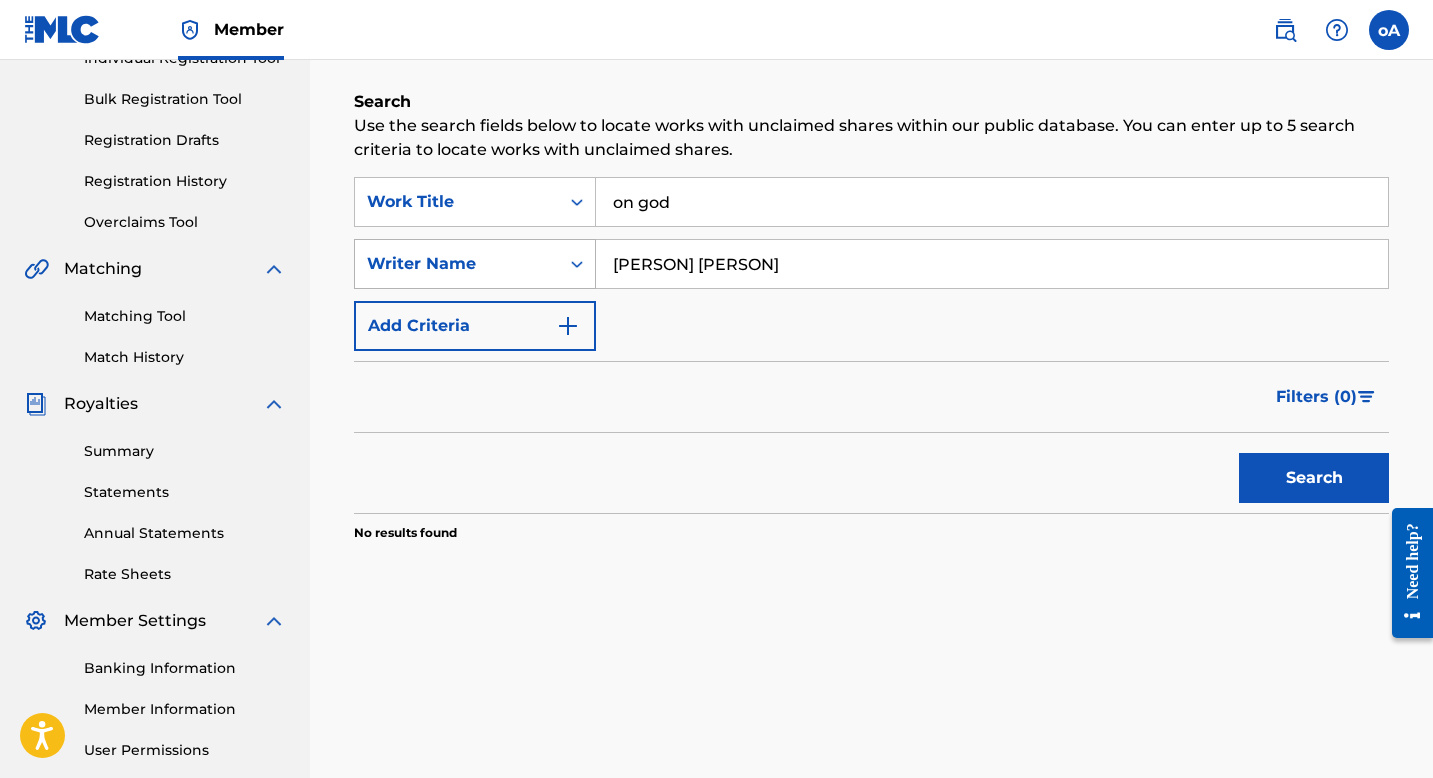 drag, startPoint x: 828, startPoint y: 256, endPoint x: 561, endPoint y: 276, distance: 267.74802 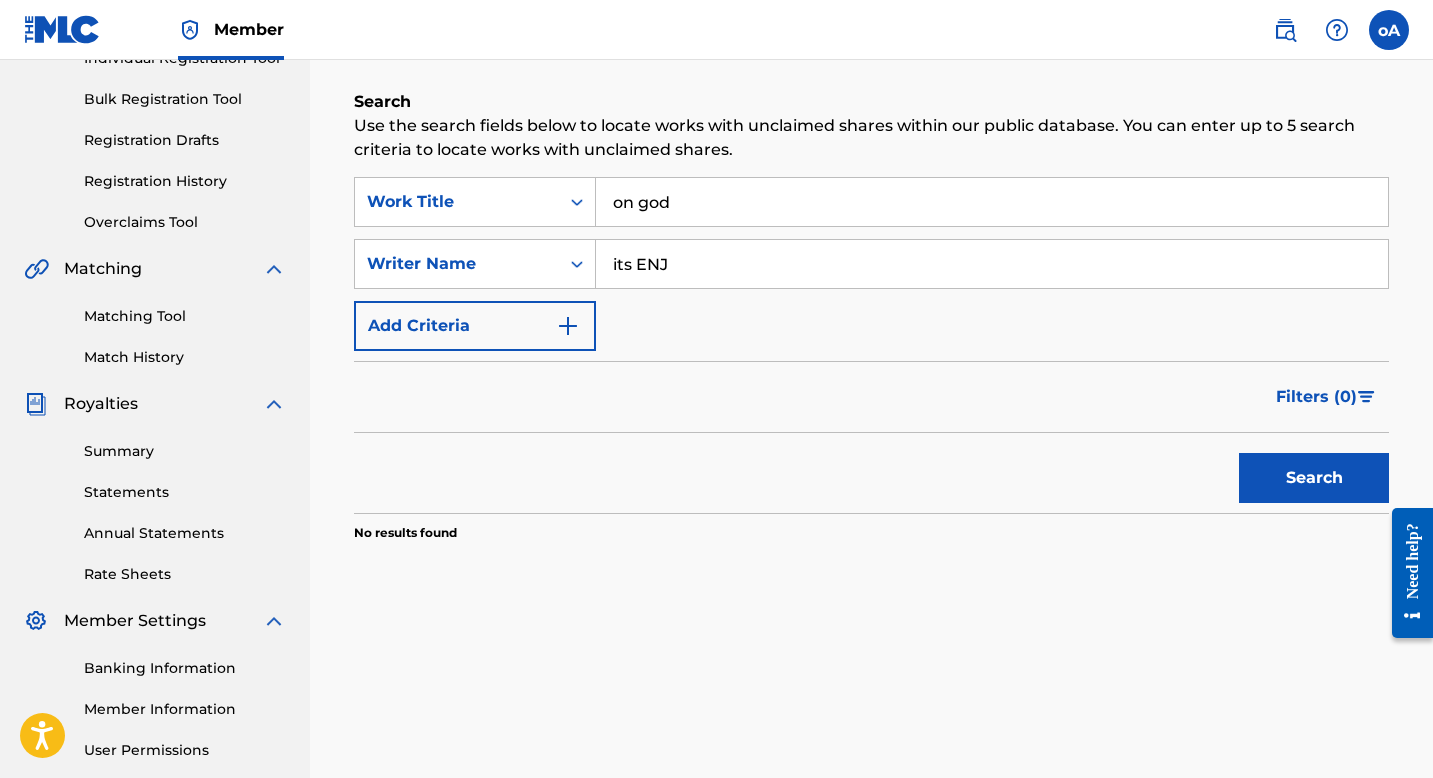 click on "Search" at bounding box center [1314, 478] 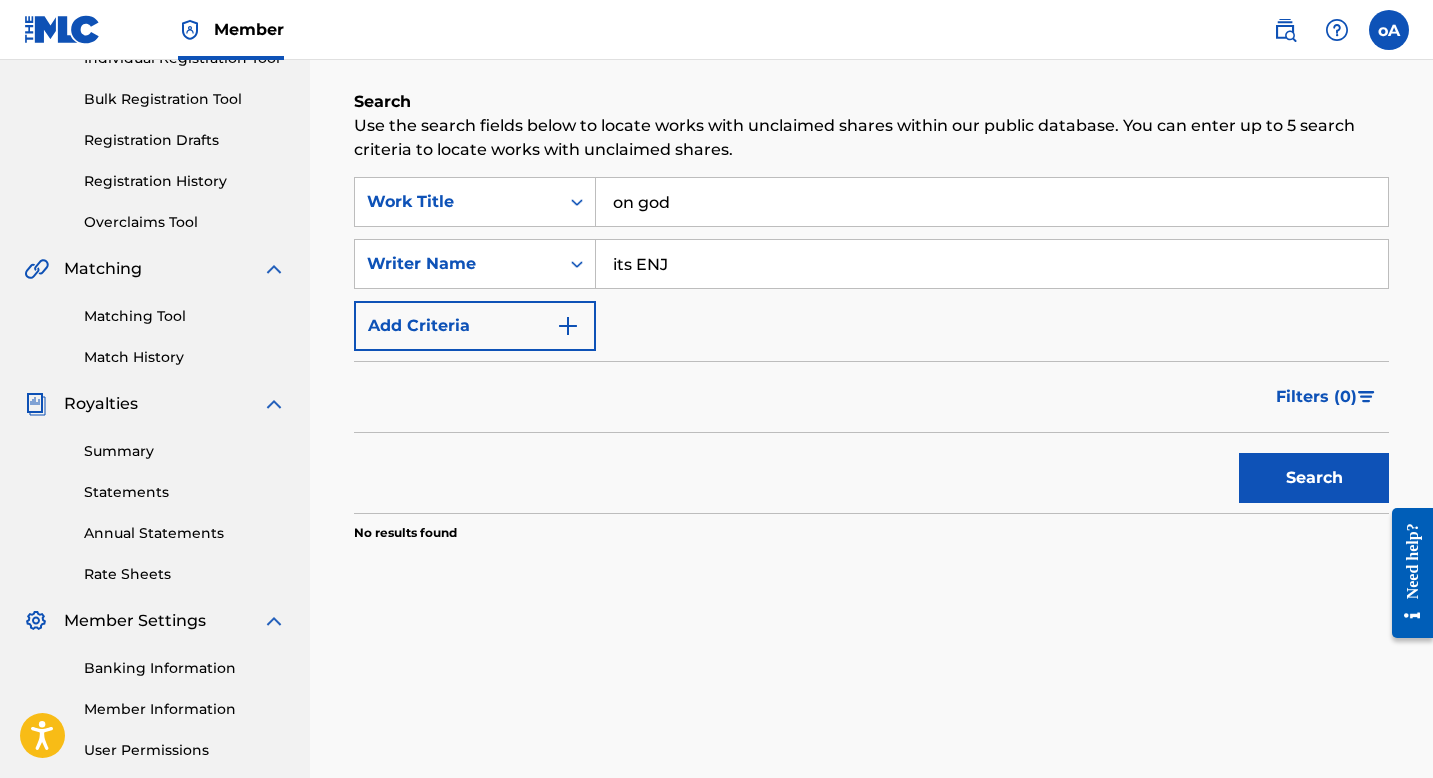 click on "its ENJ" at bounding box center (992, 264) 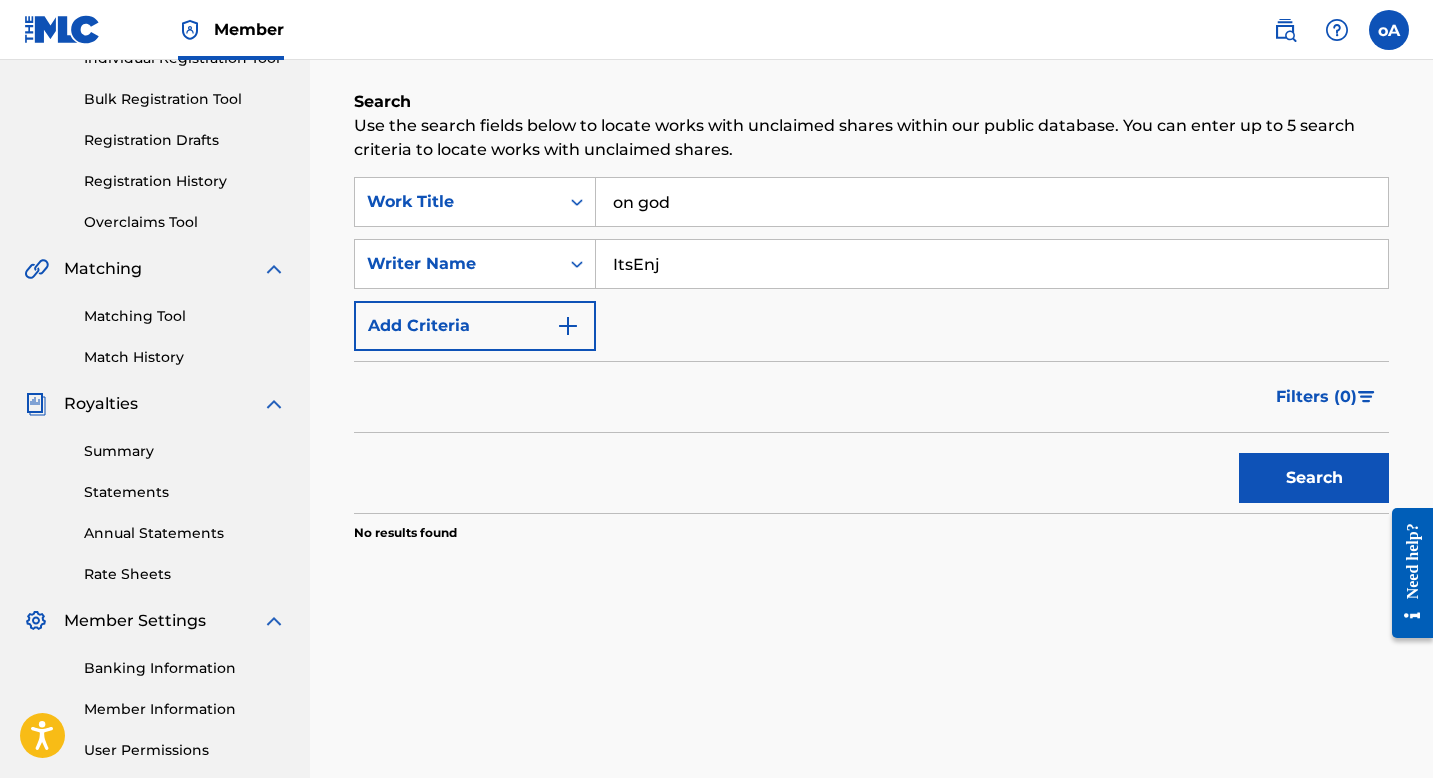 type on "ItsEnj" 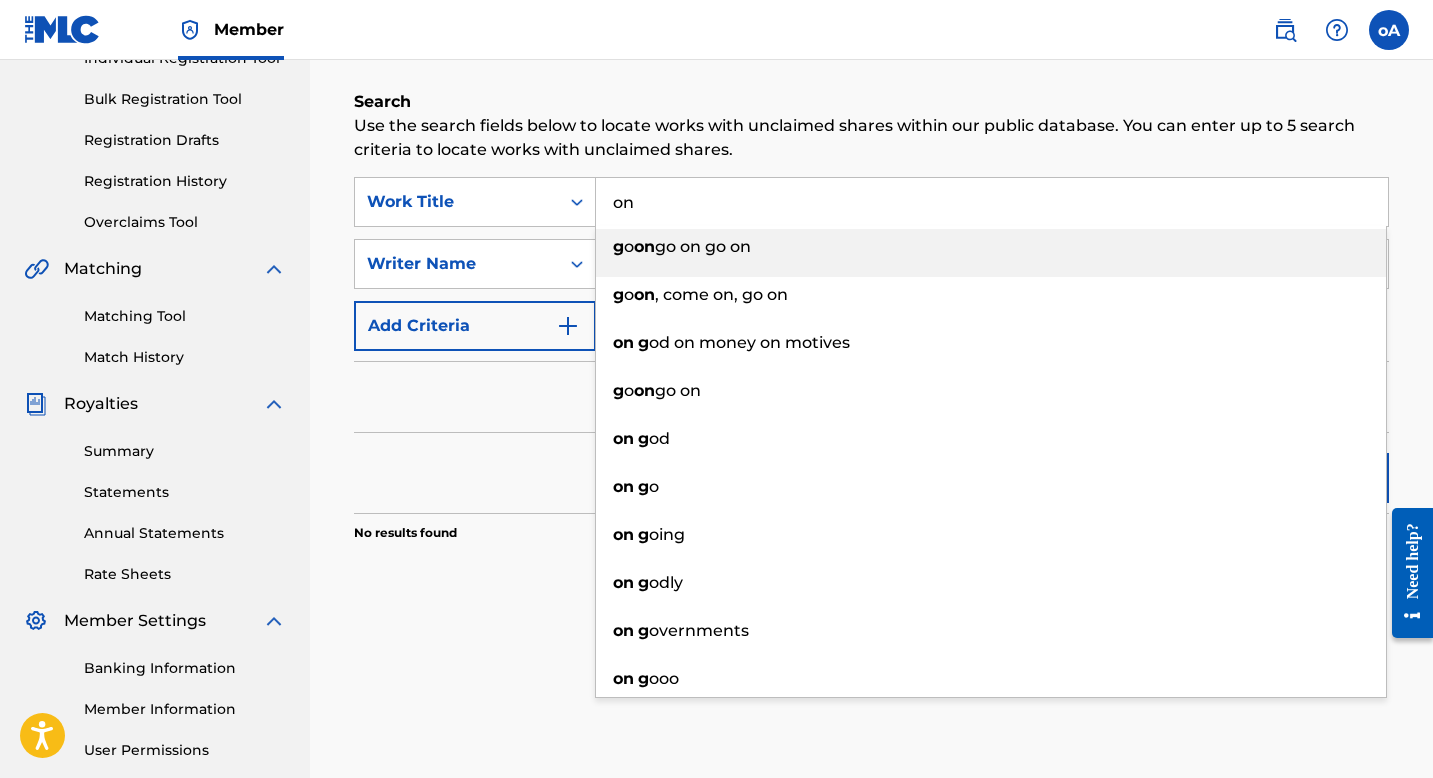 type on "o" 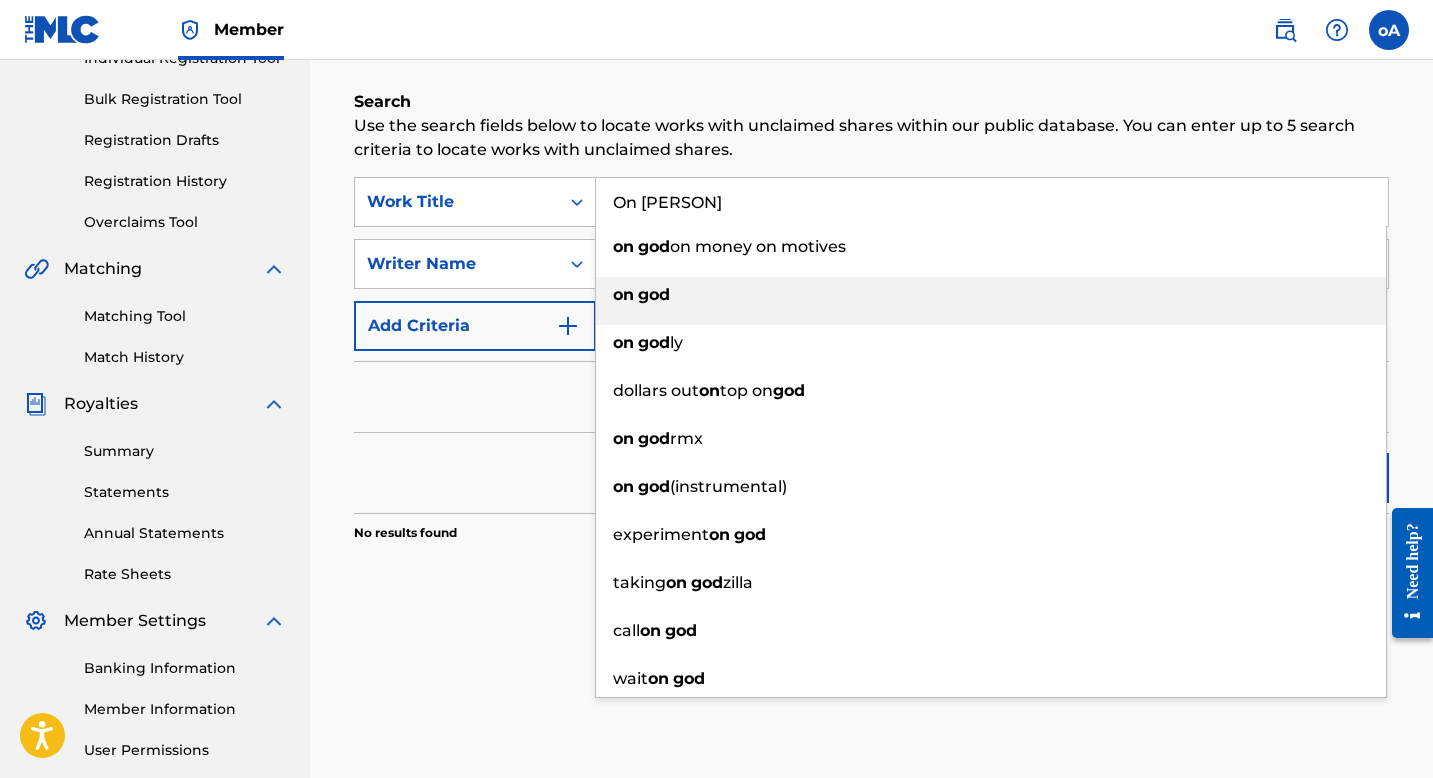 click on "on   god" at bounding box center [991, 295] 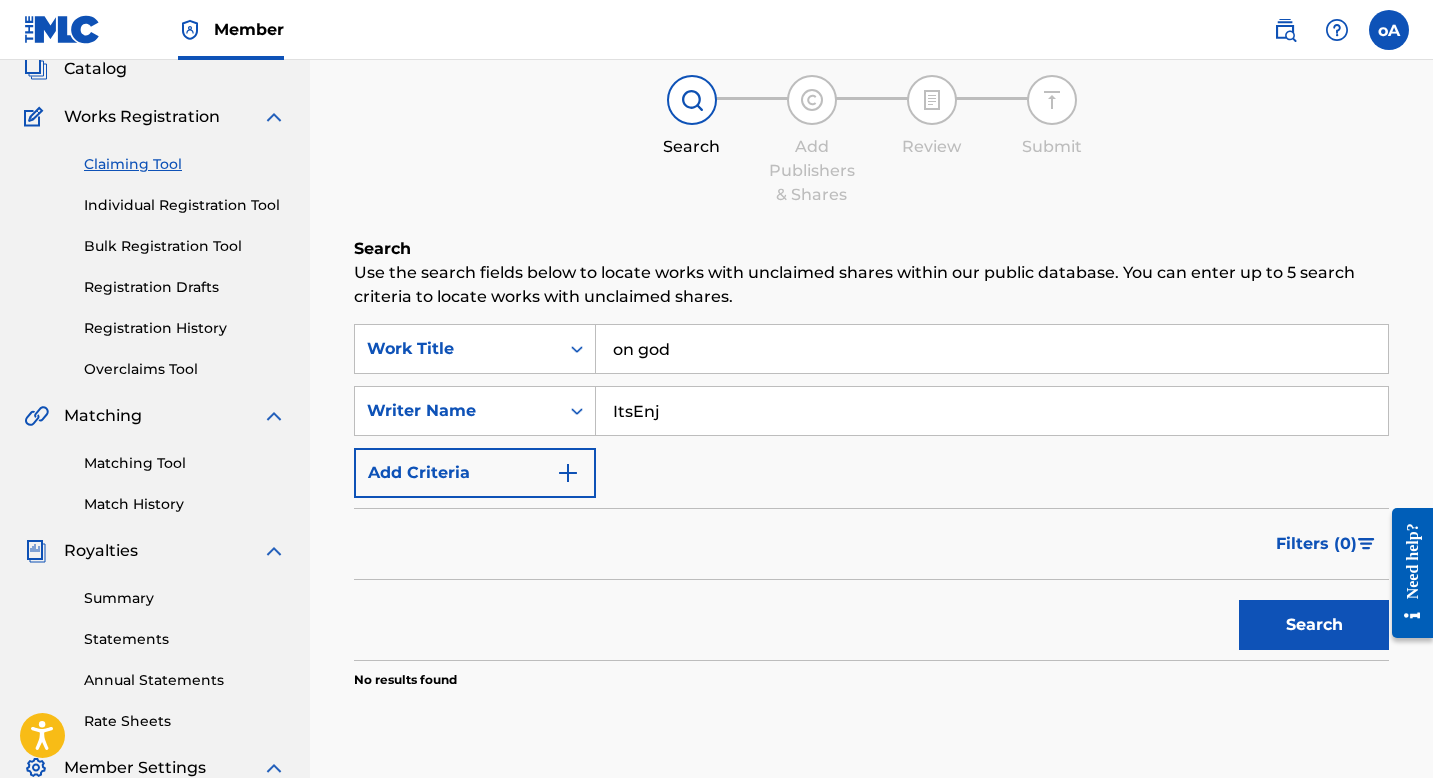 scroll, scrollTop: 105, scrollLeft: 0, axis: vertical 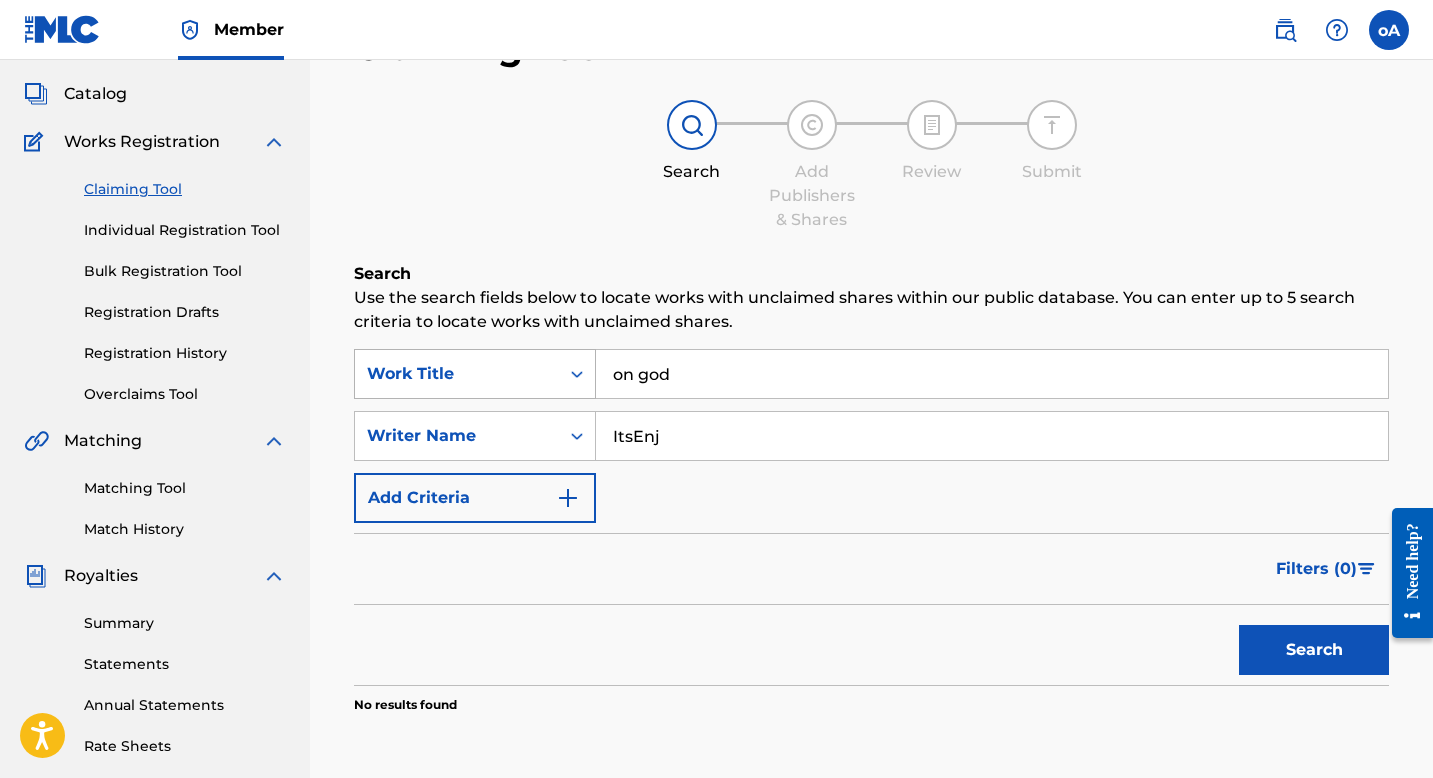 click 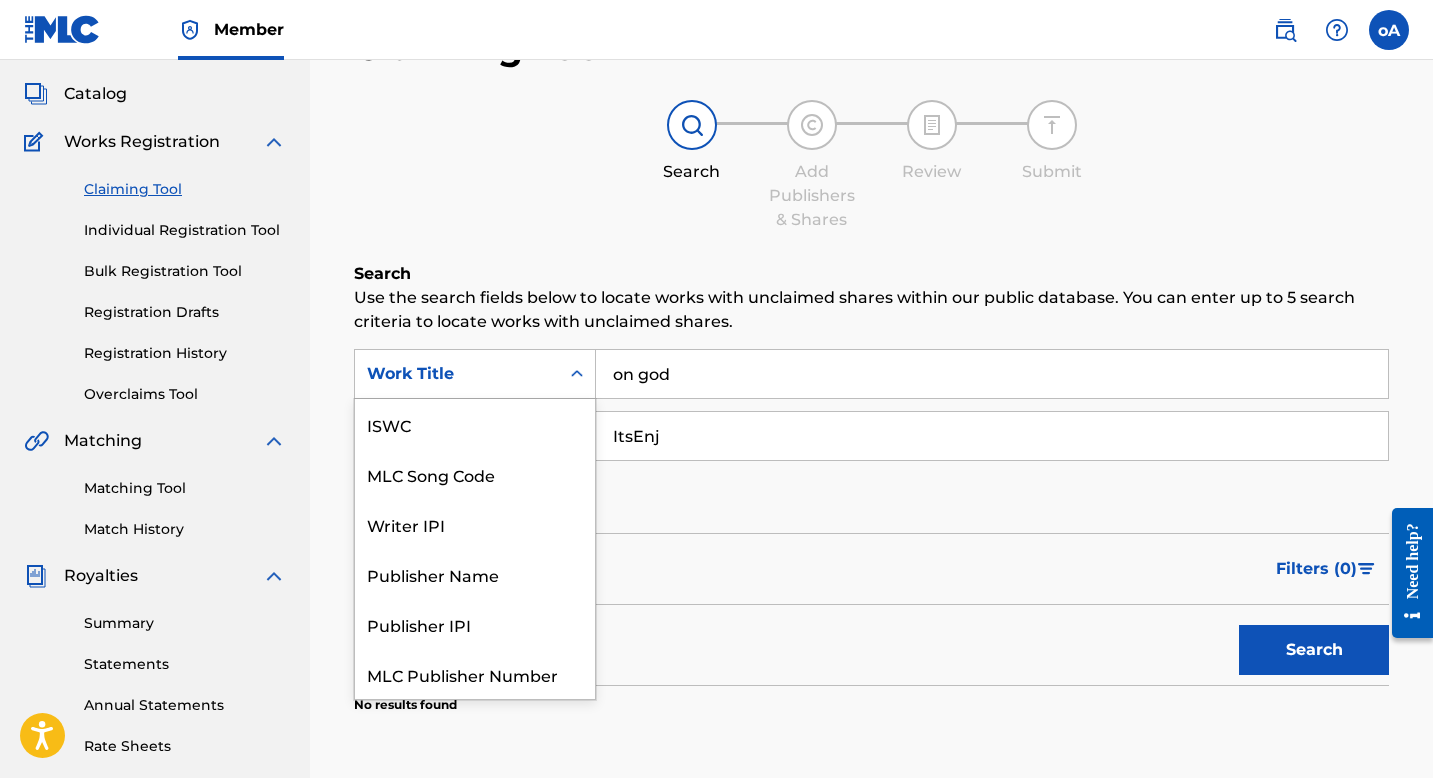 scroll, scrollTop: 50, scrollLeft: 0, axis: vertical 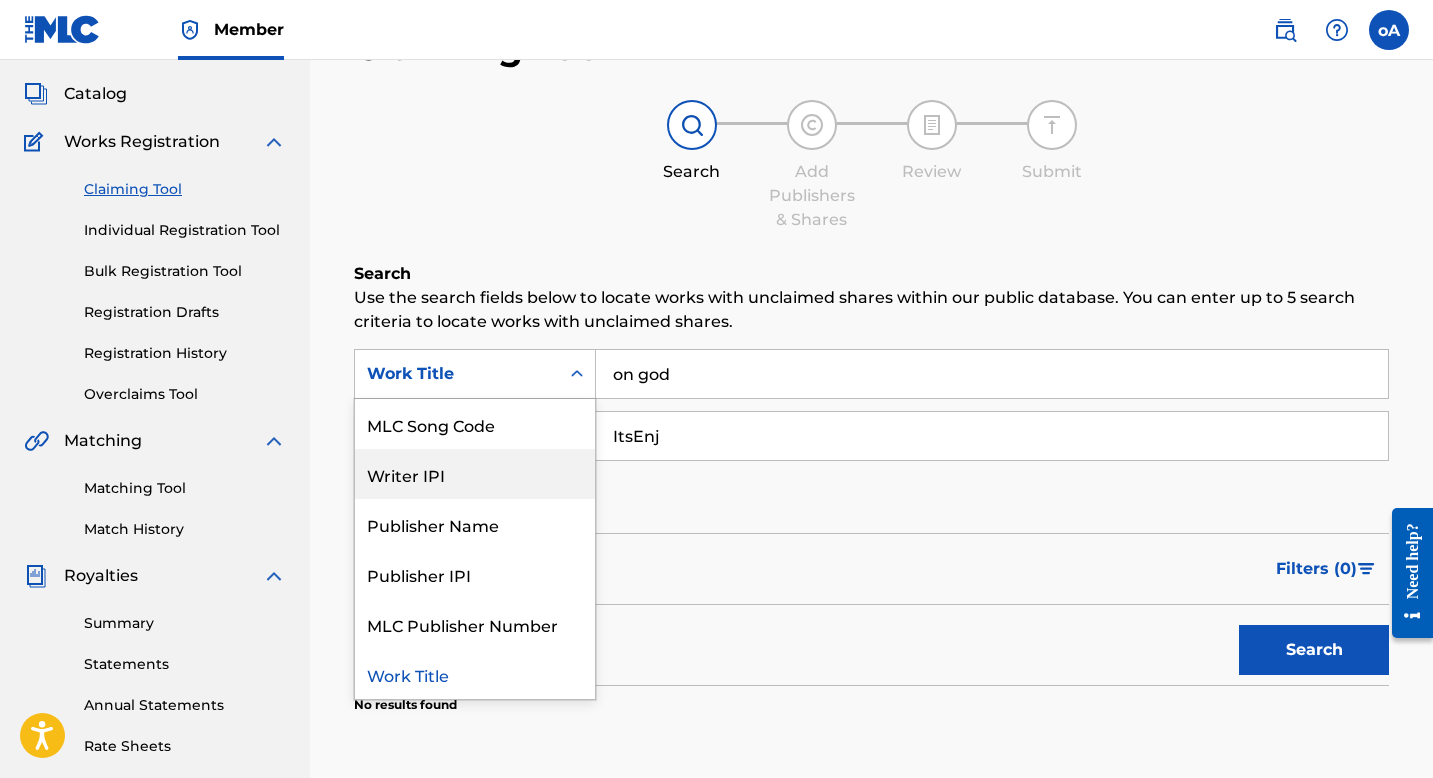click on "Writer IPI" at bounding box center (475, 474) 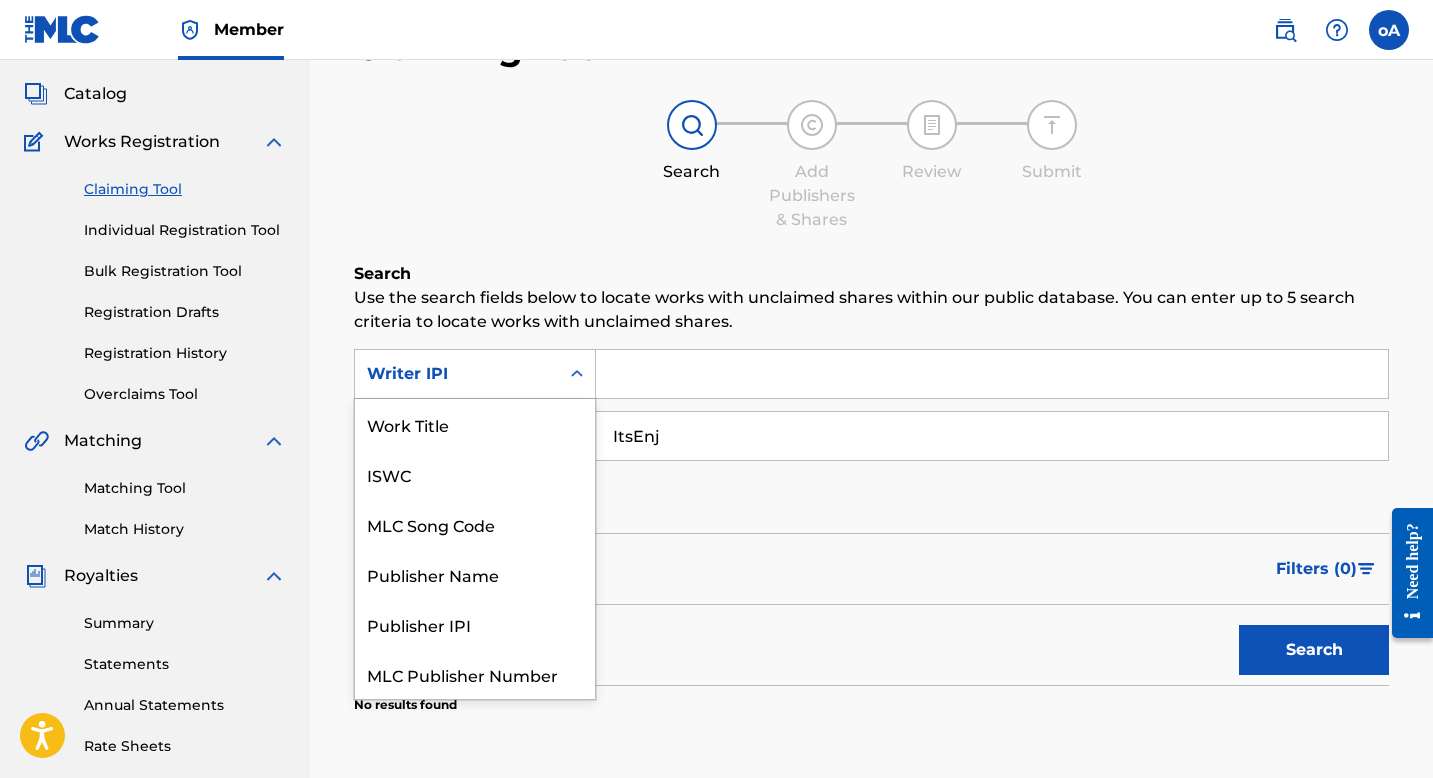 click on "Writer IPI" at bounding box center [457, 374] 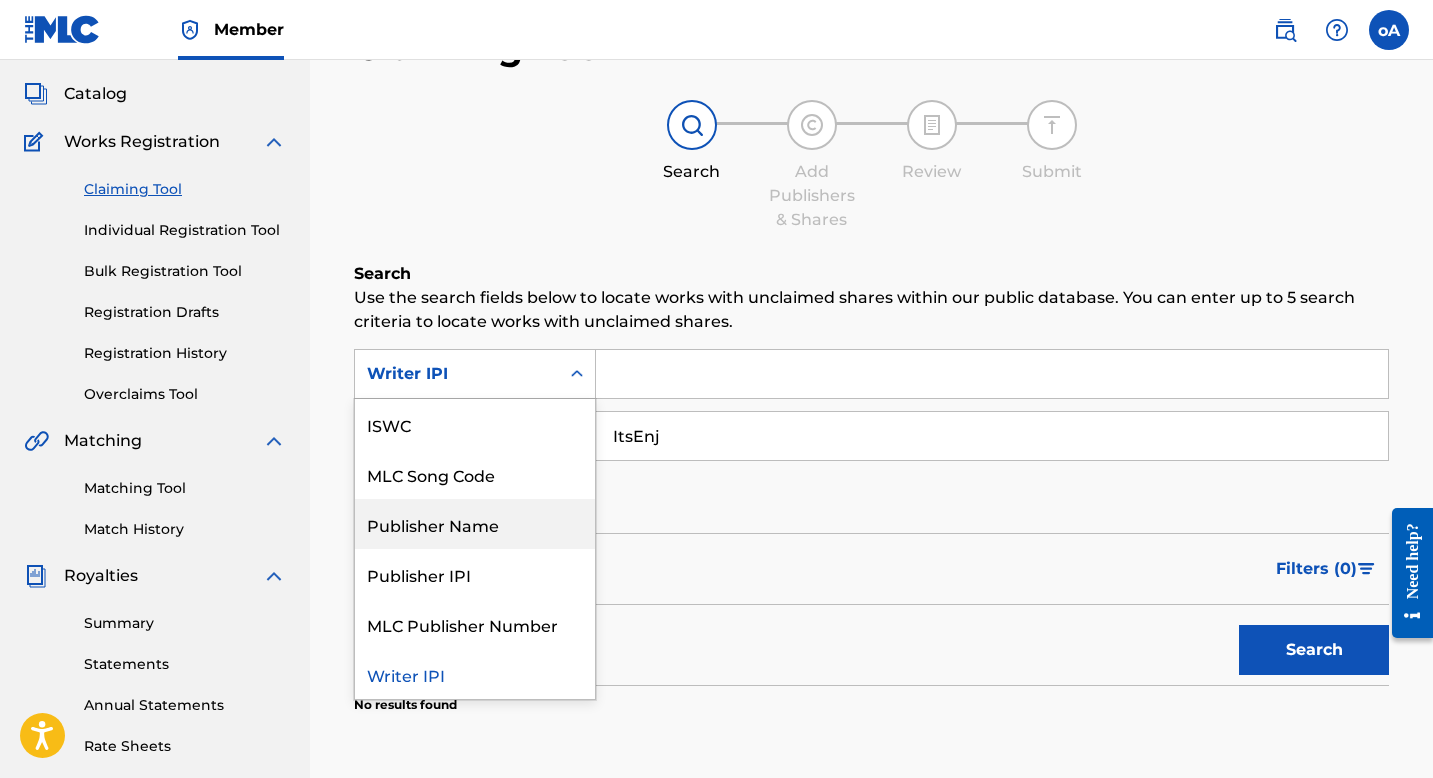 click on "Publisher Name" at bounding box center [475, 524] 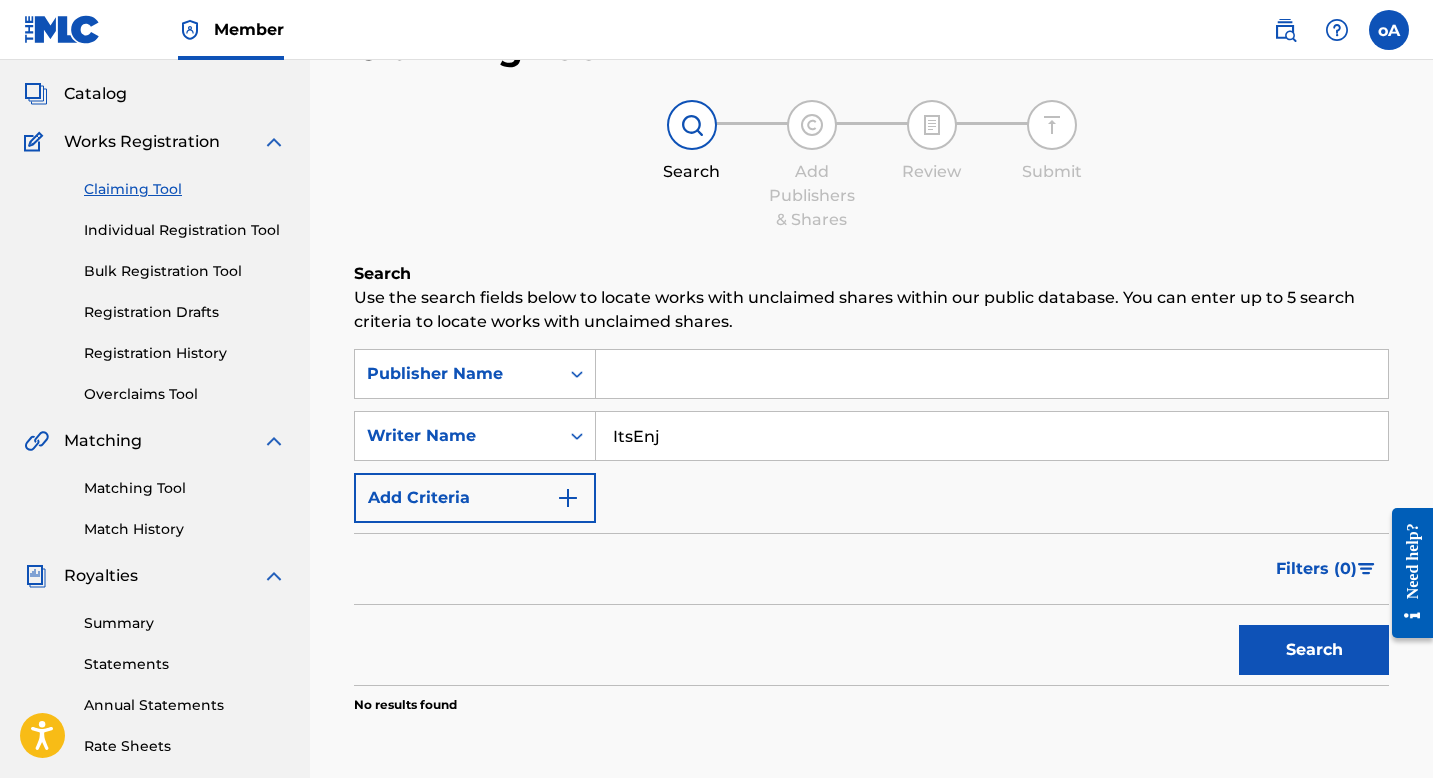 click at bounding box center (992, 374) 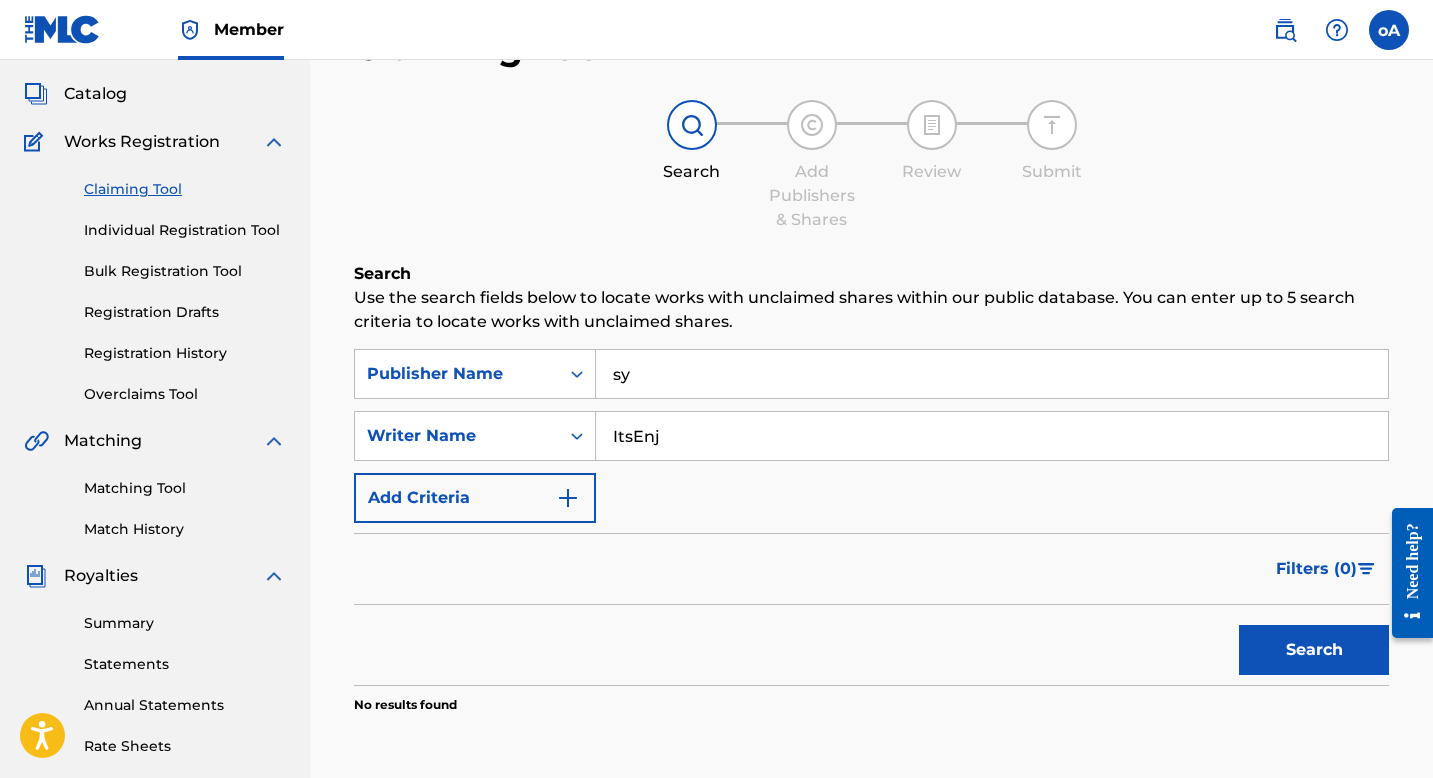 type on "s" 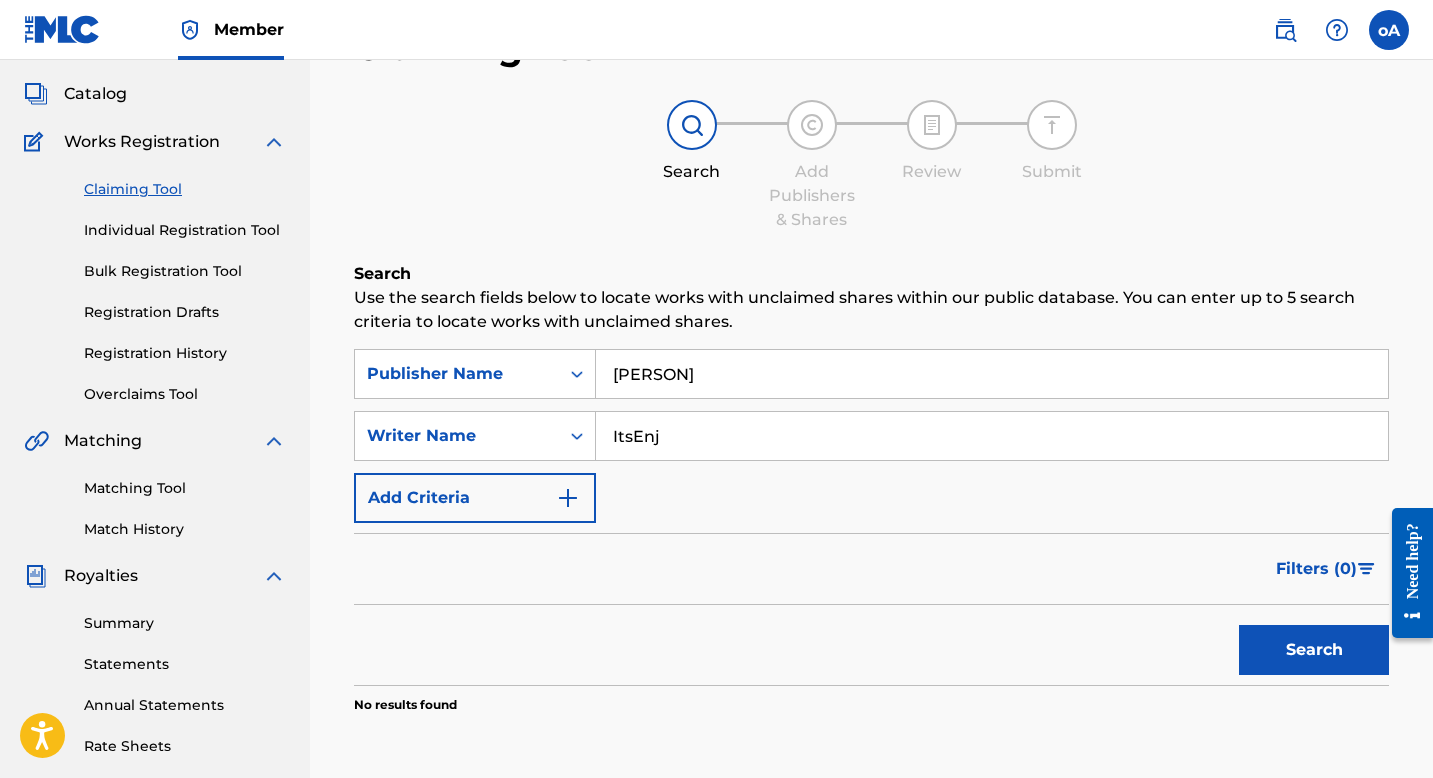 type on "[PERSON]" 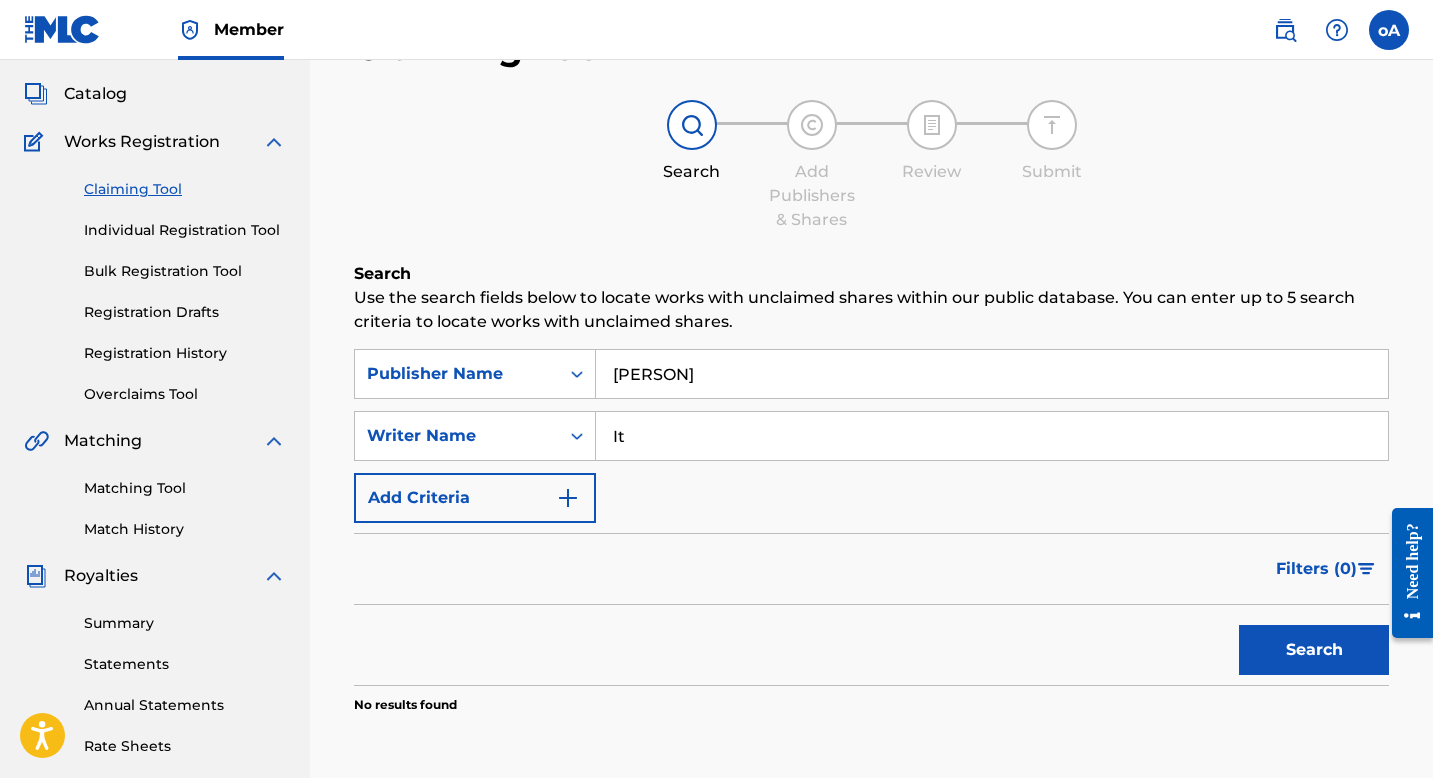 type on "I" 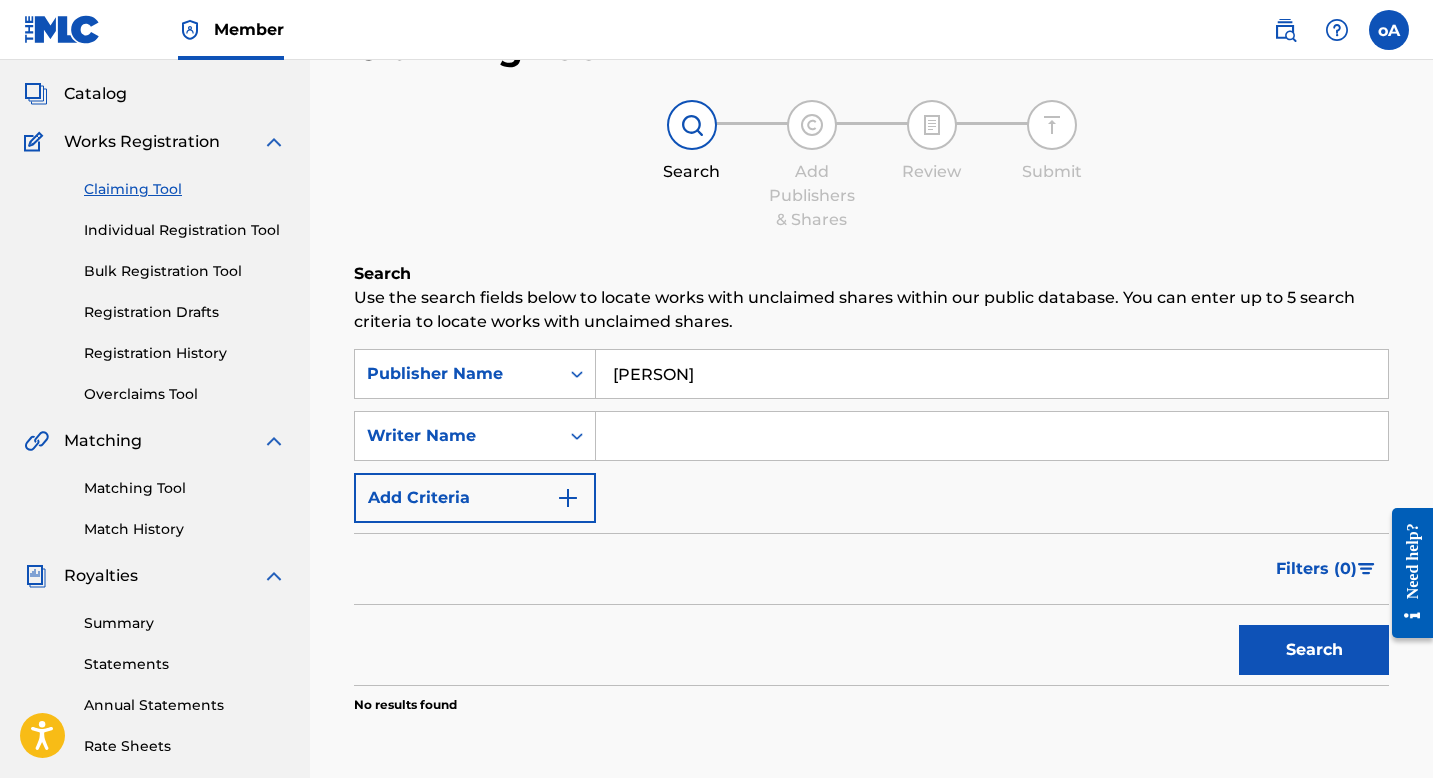 type 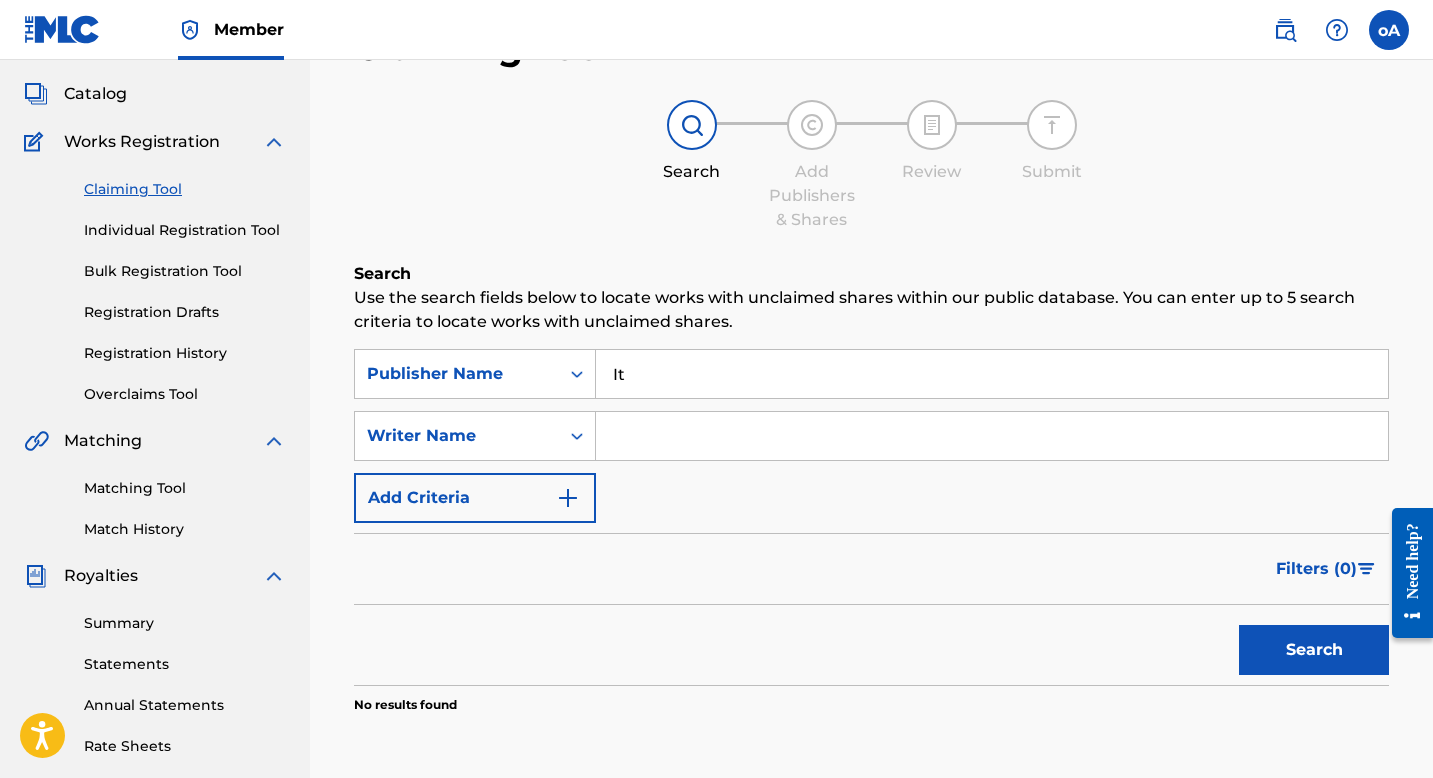 type on "I" 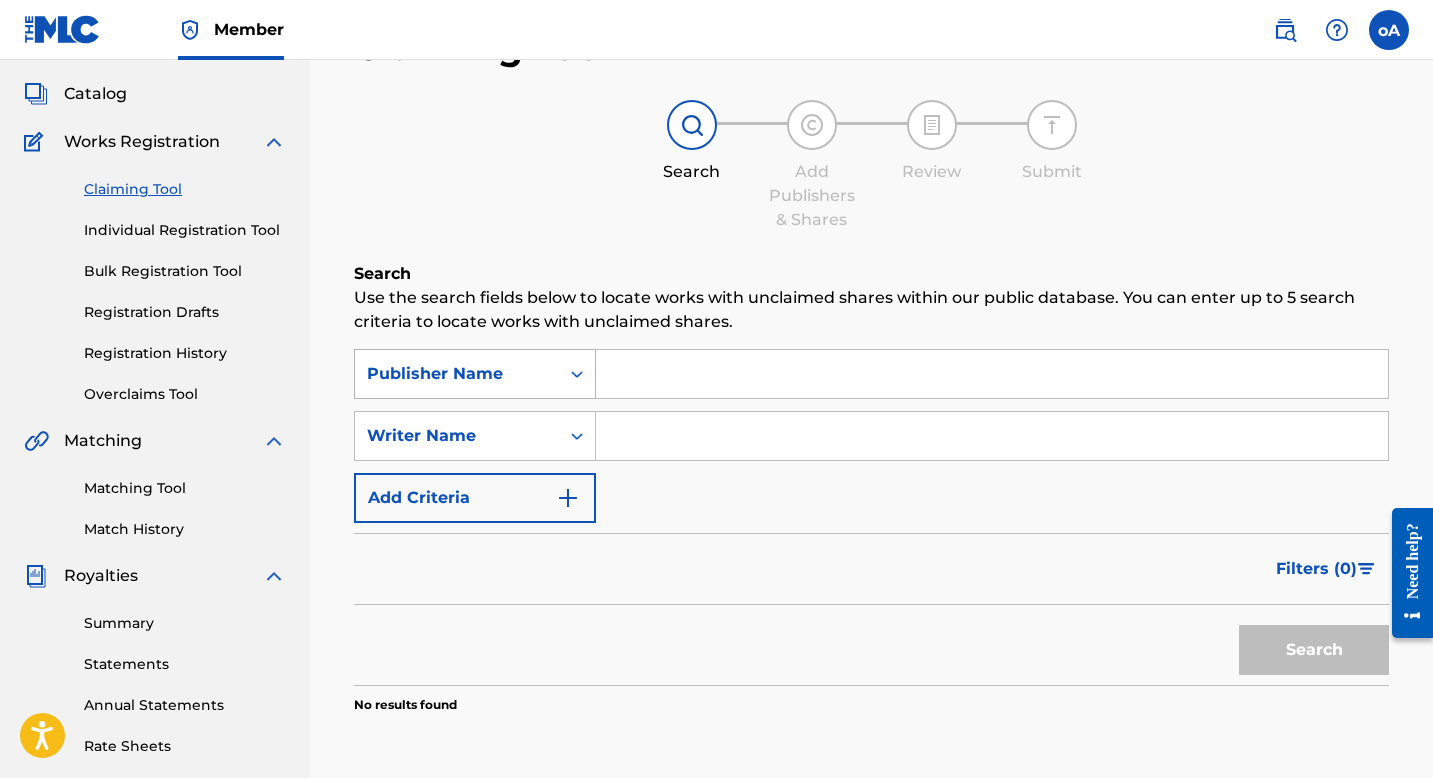 type 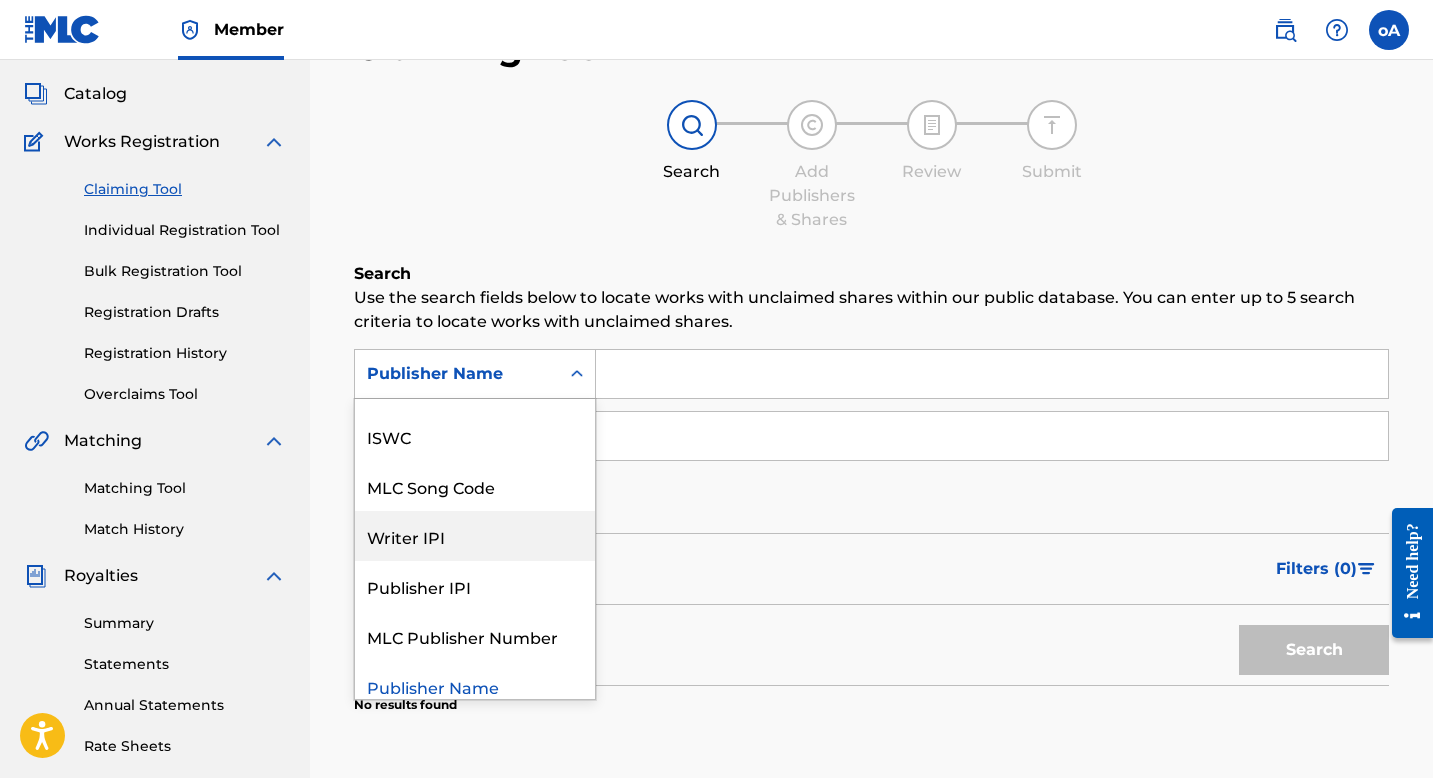scroll, scrollTop: 0, scrollLeft: 0, axis: both 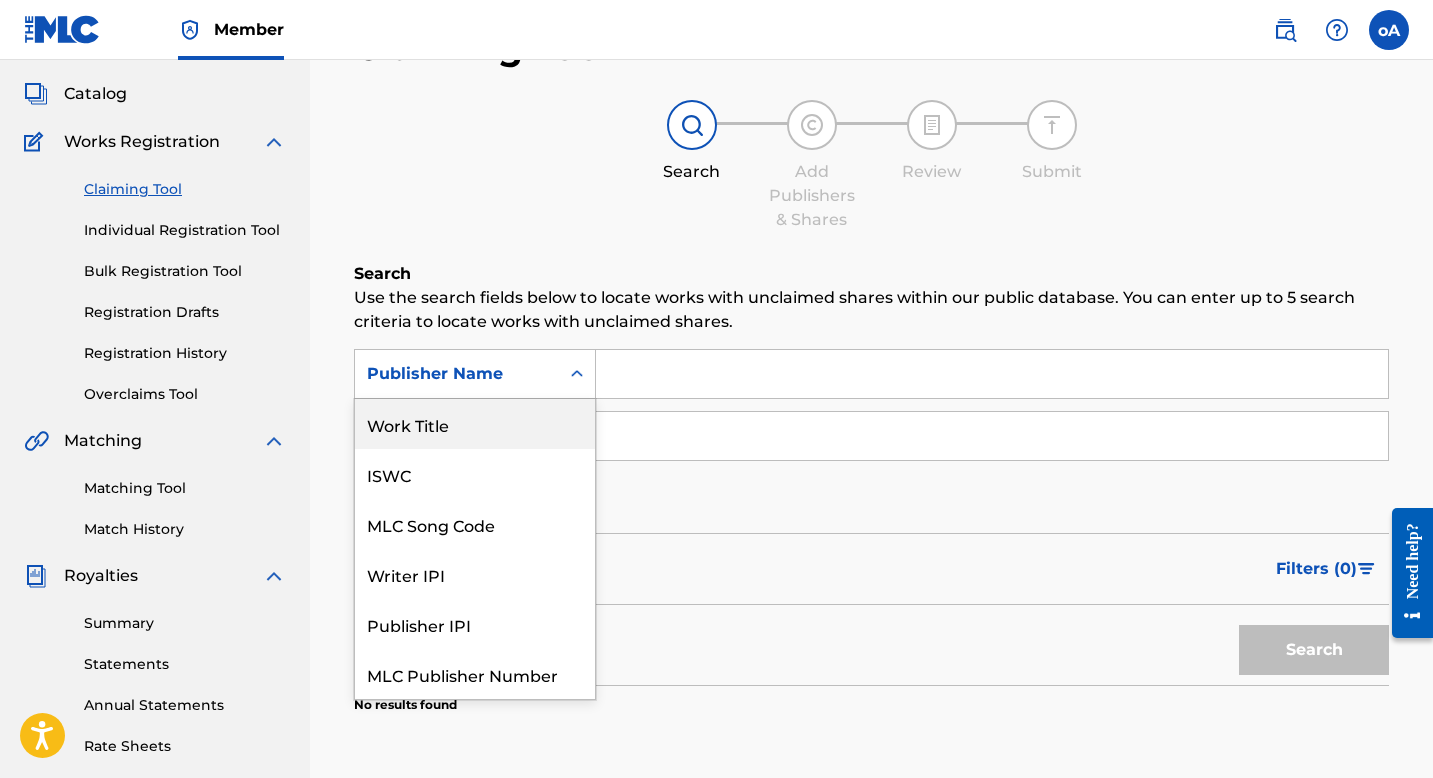 click on "Work Title" at bounding box center (475, 424) 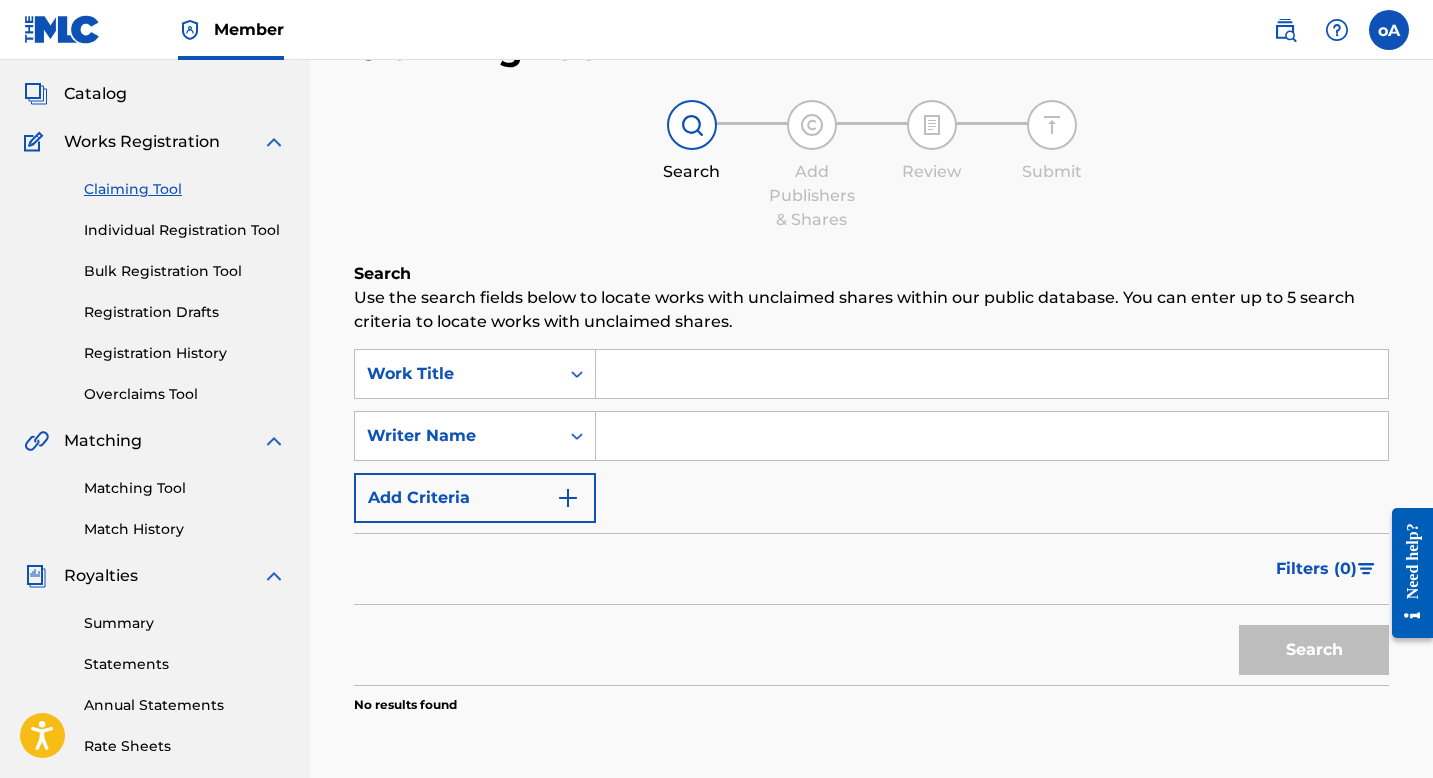 click at bounding box center [992, 374] 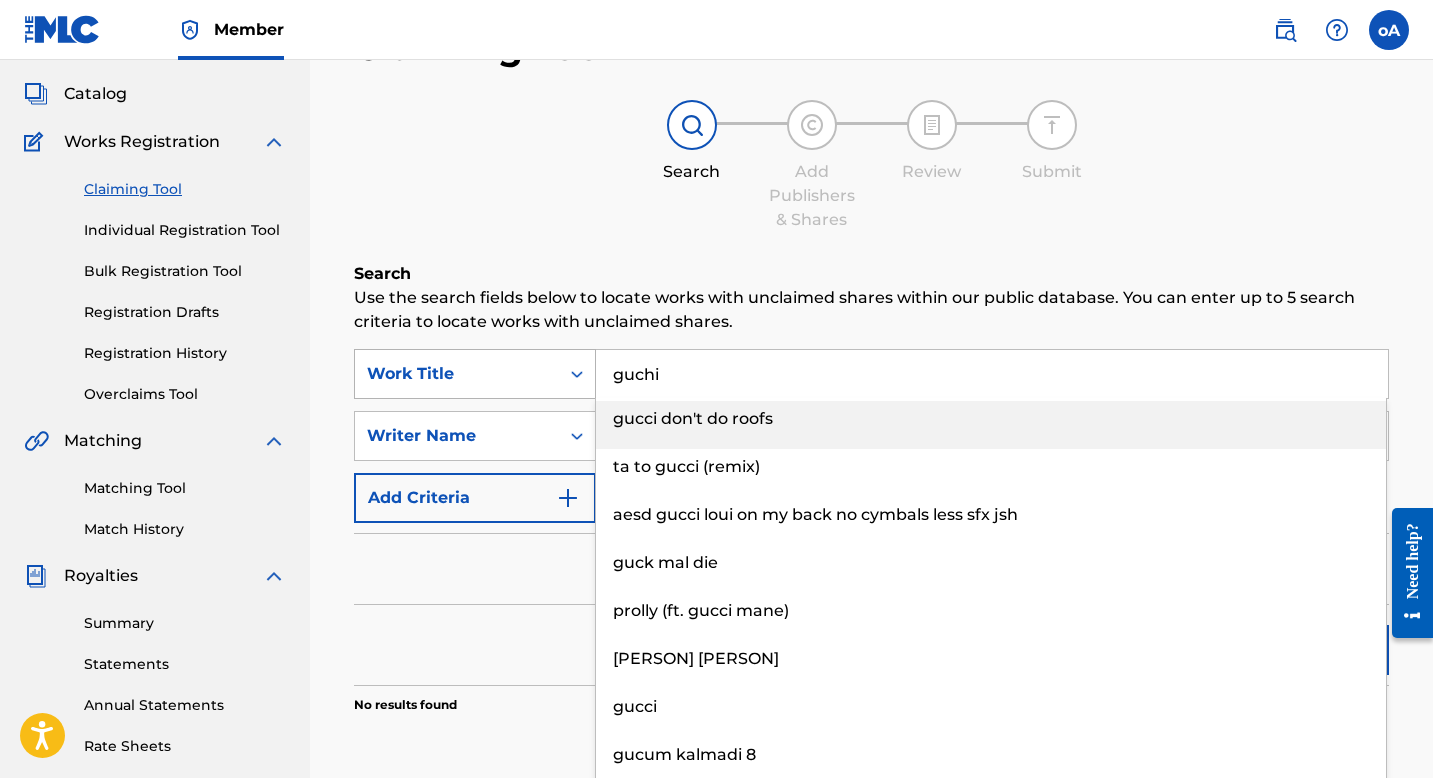type on "guchi" 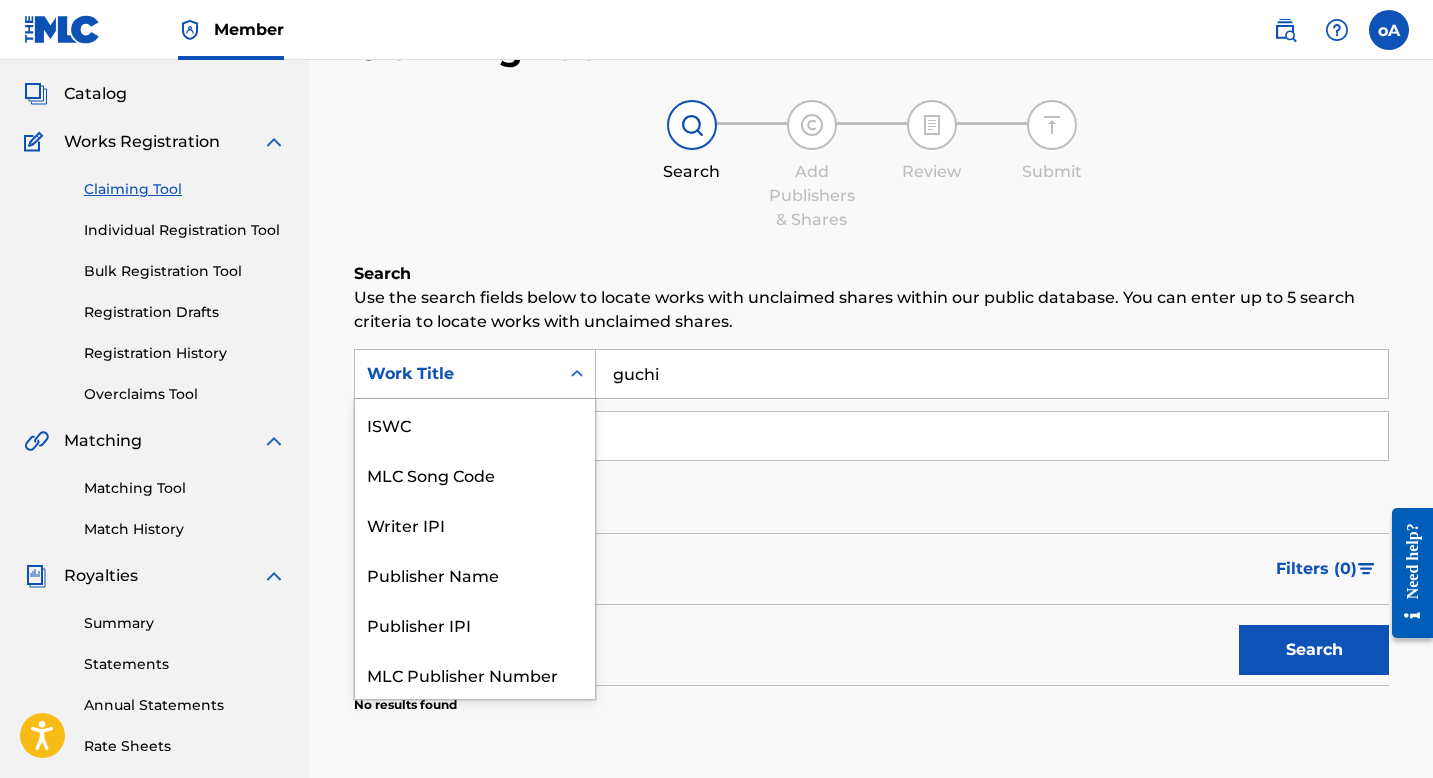 click at bounding box center (577, 374) 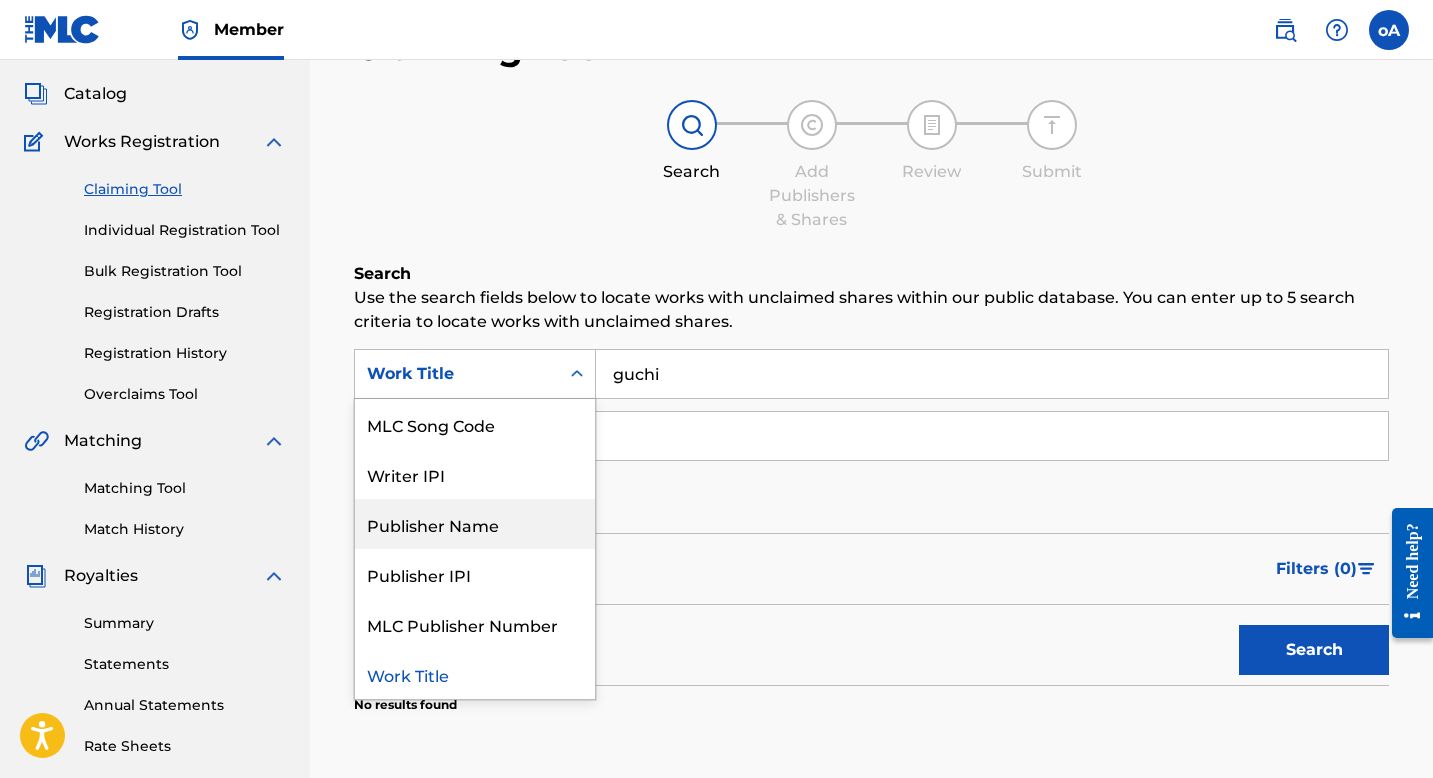 click on "Publisher Name" at bounding box center [475, 524] 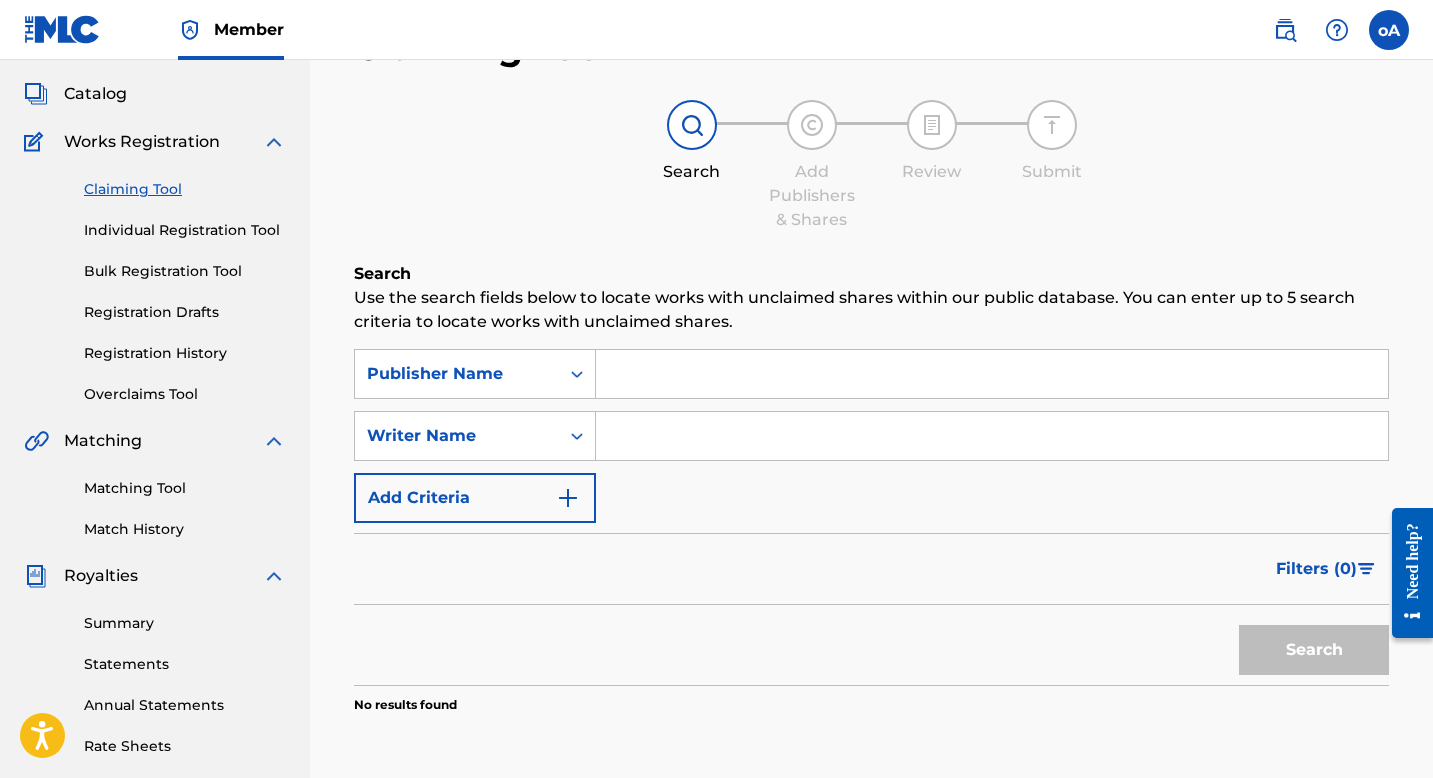 click at bounding box center [992, 374] 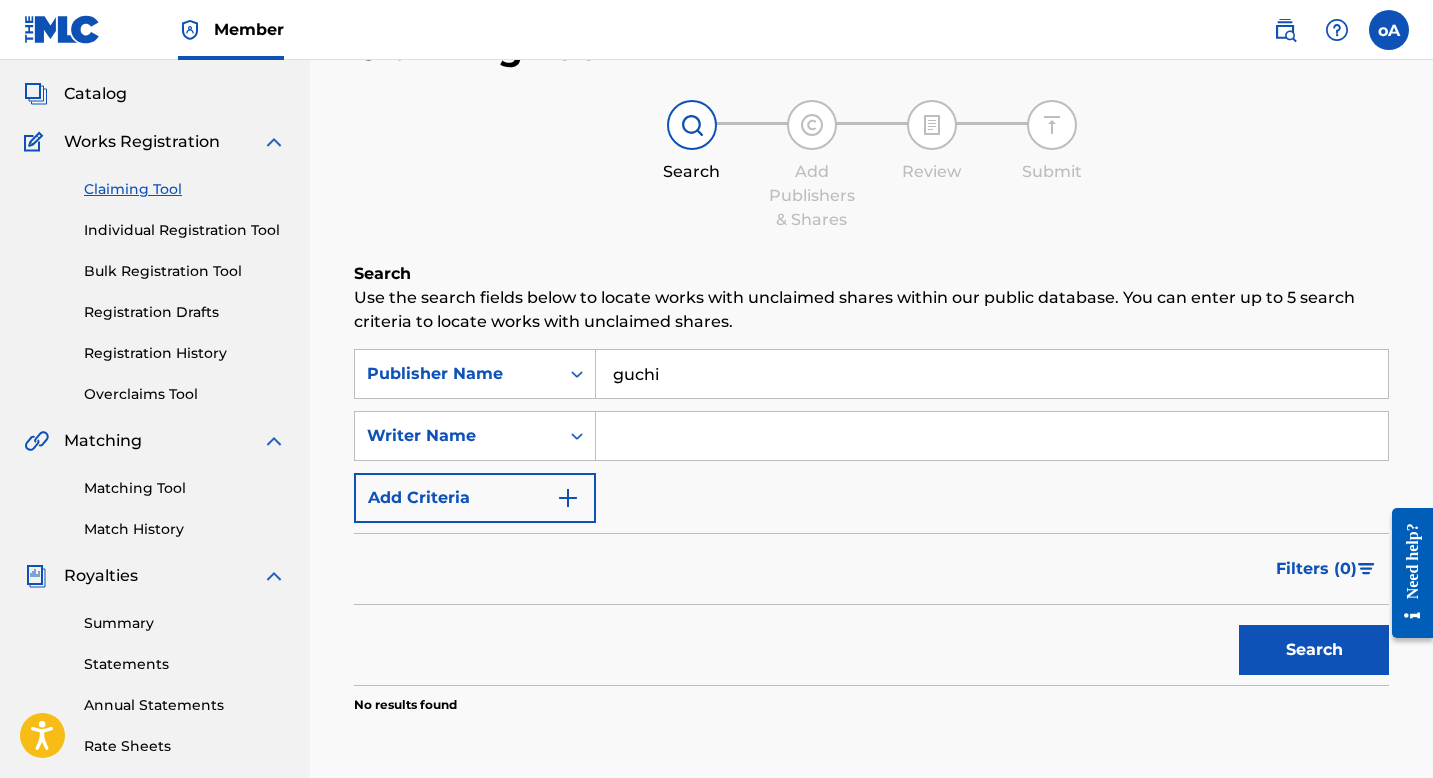 click on "Search" at bounding box center [1314, 650] 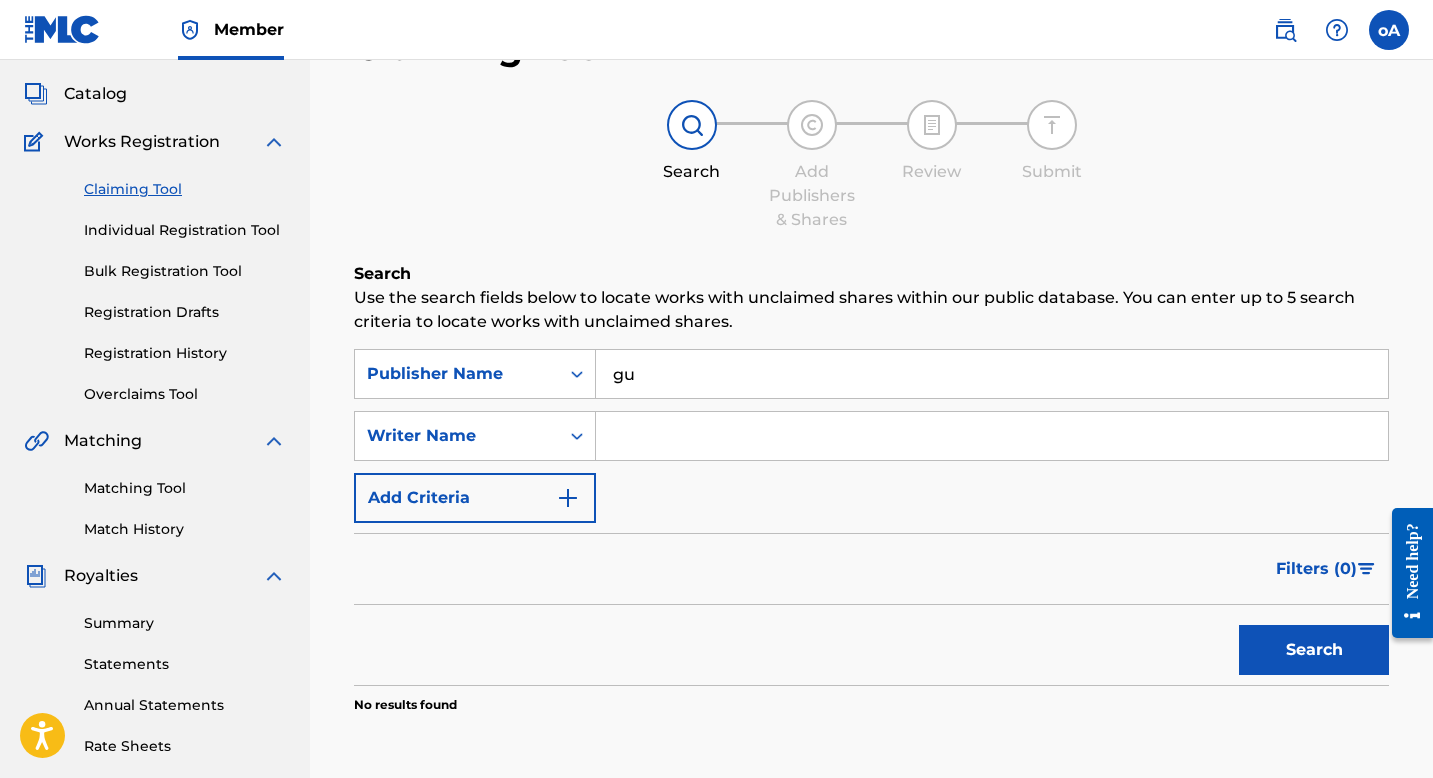 type on "g" 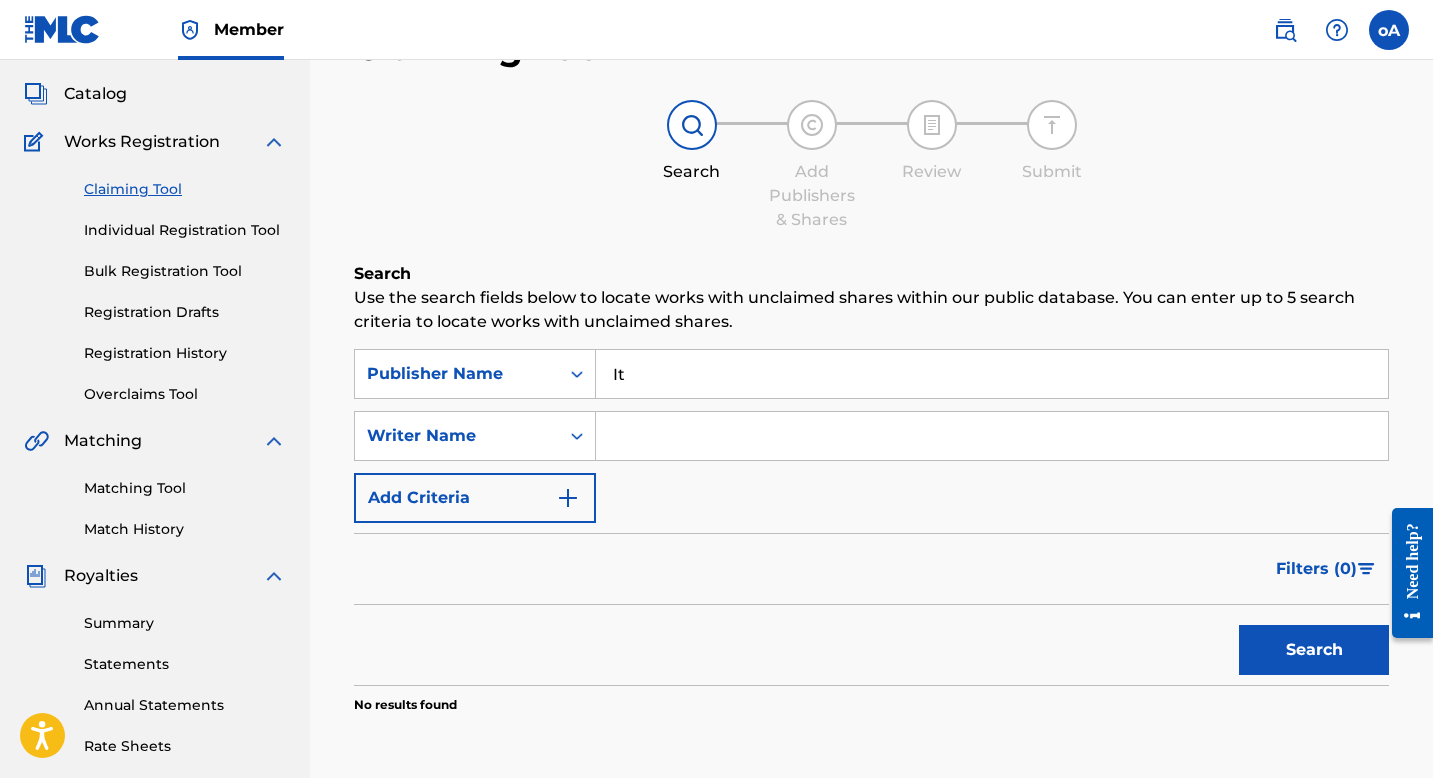 type on "I" 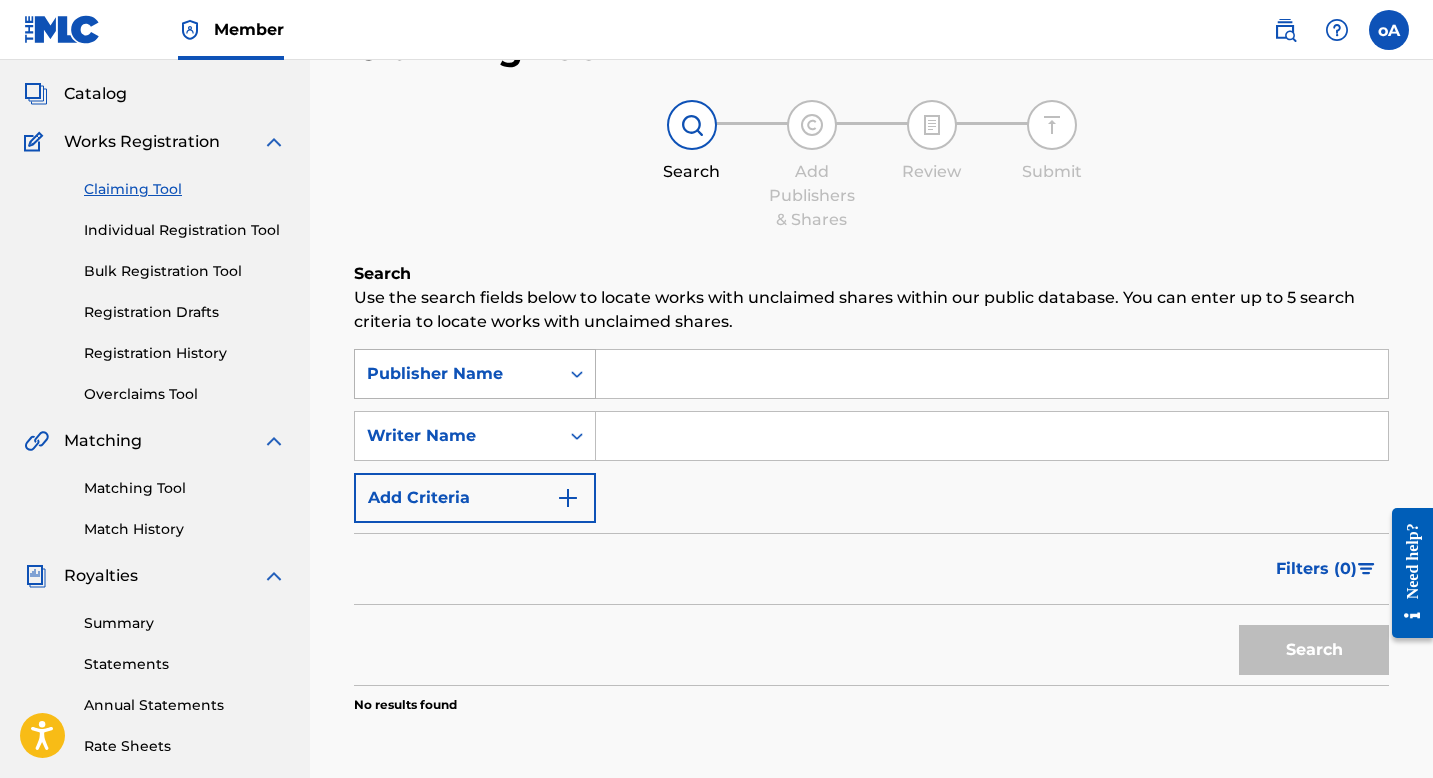 type 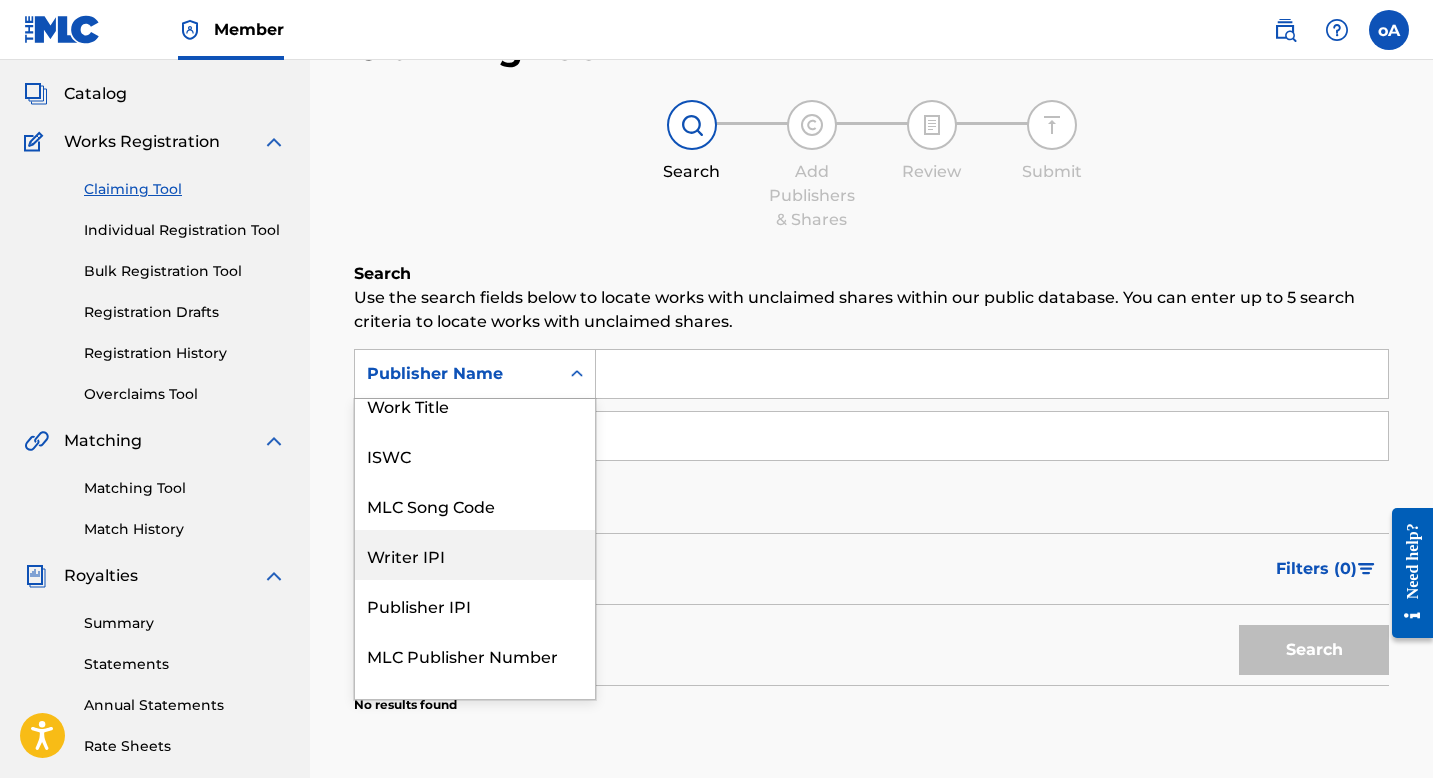 scroll, scrollTop: 0, scrollLeft: 0, axis: both 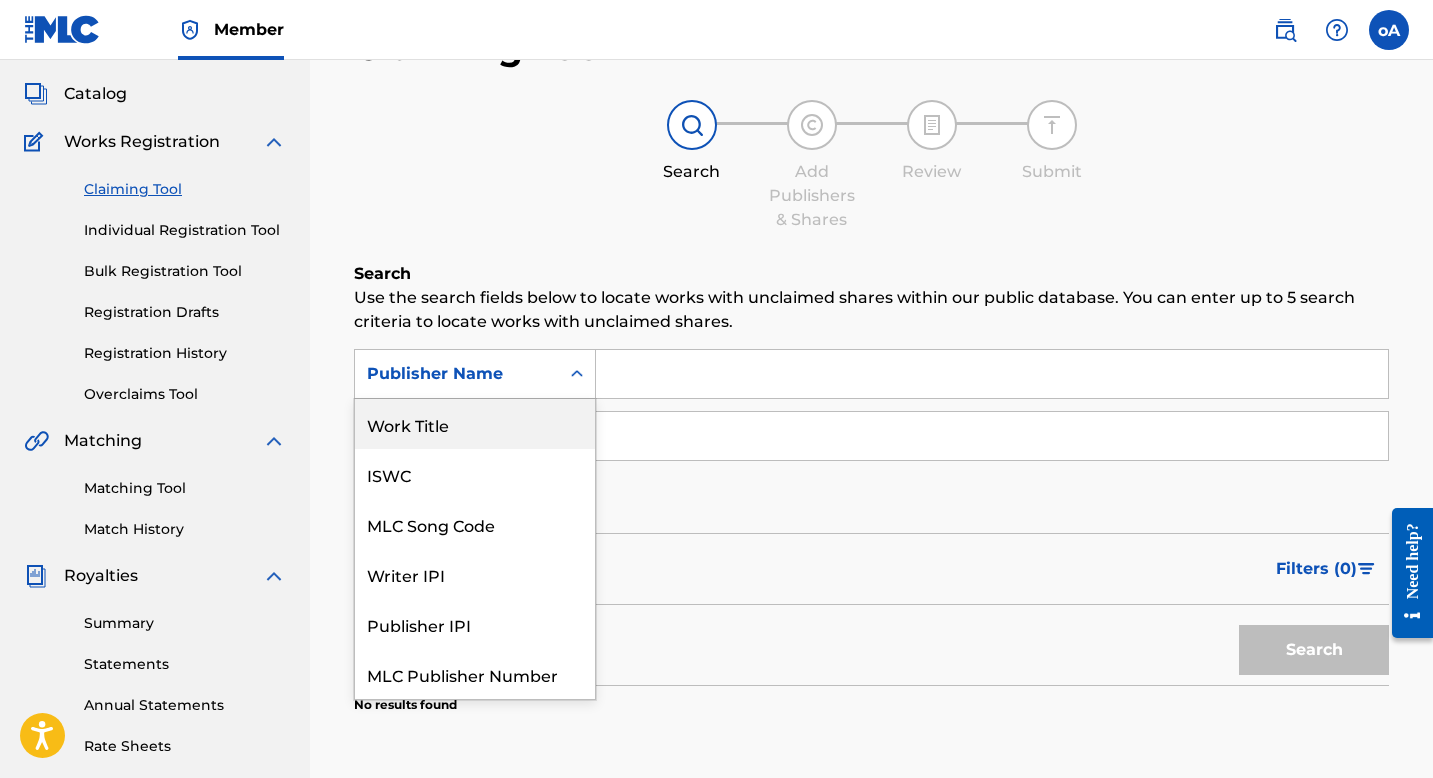 click on "Work Title" at bounding box center [475, 424] 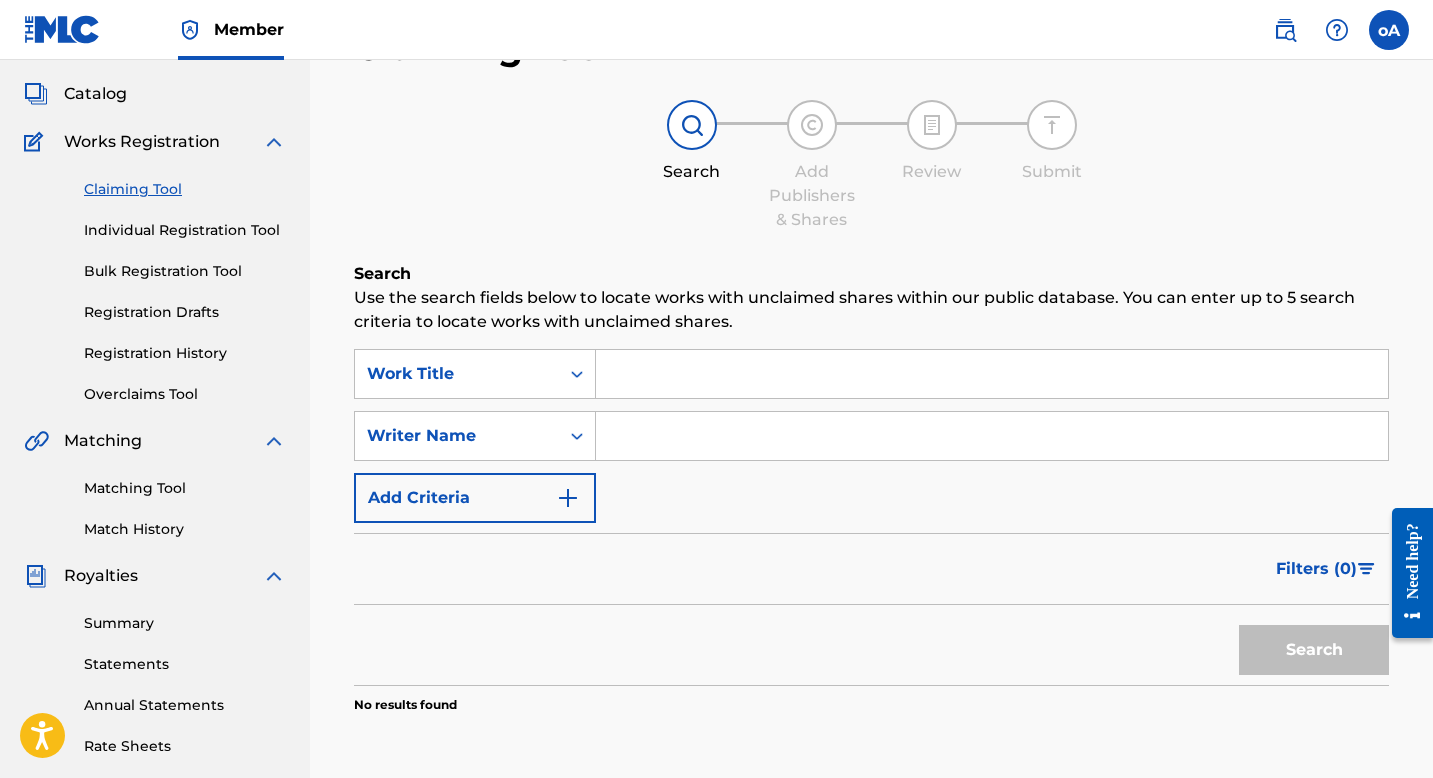 click at bounding box center [992, 374] 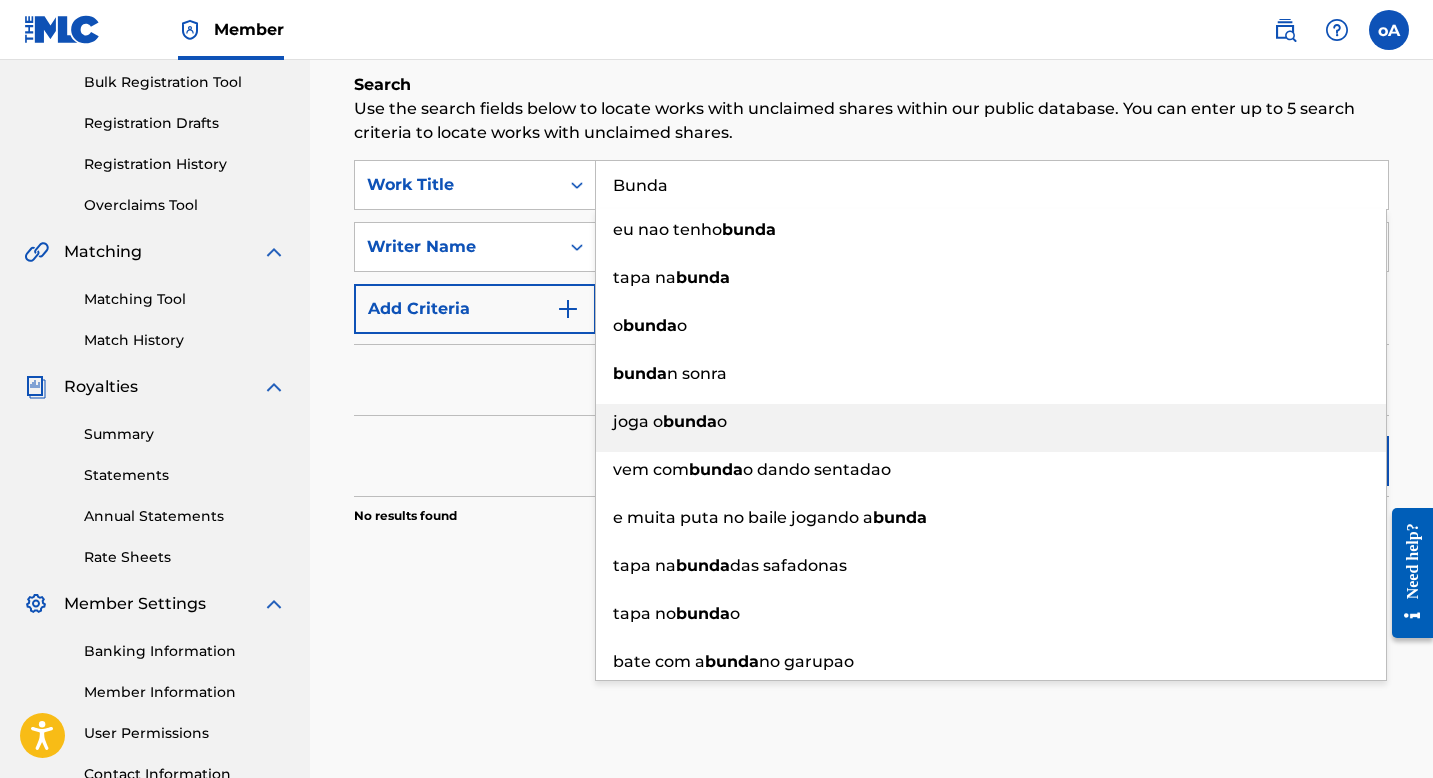 scroll, scrollTop: 314, scrollLeft: 0, axis: vertical 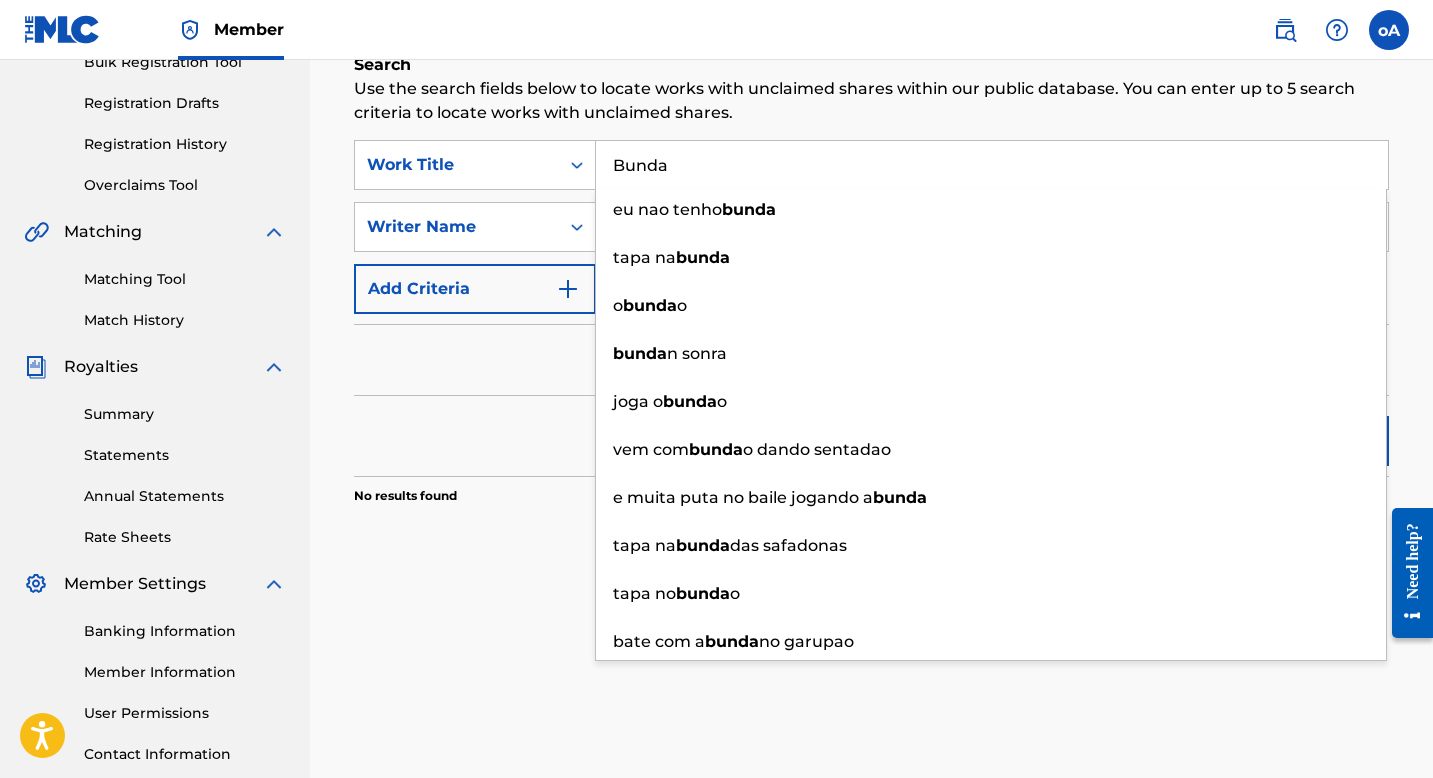 type on "Bunda" 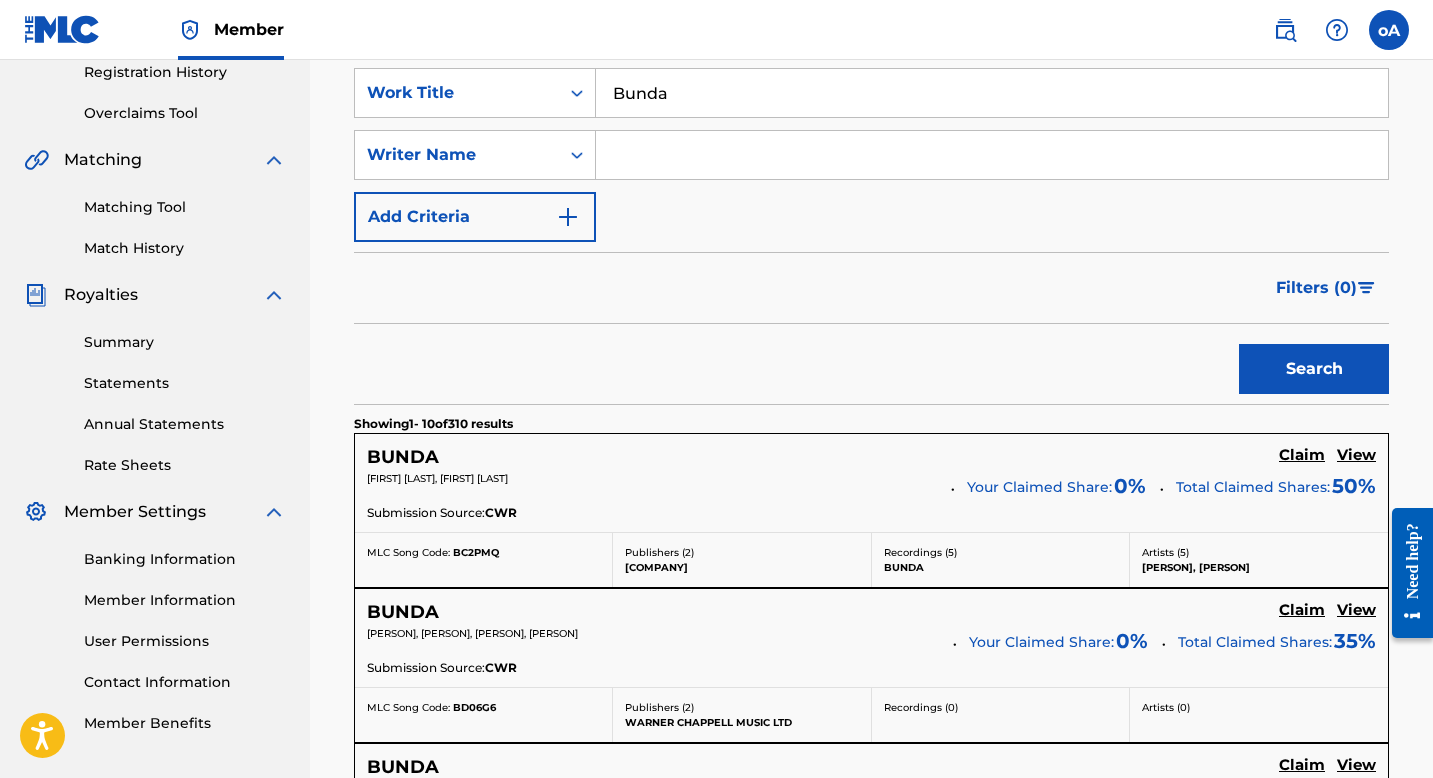 scroll, scrollTop: 388, scrollLeft: 0, axis: vertical 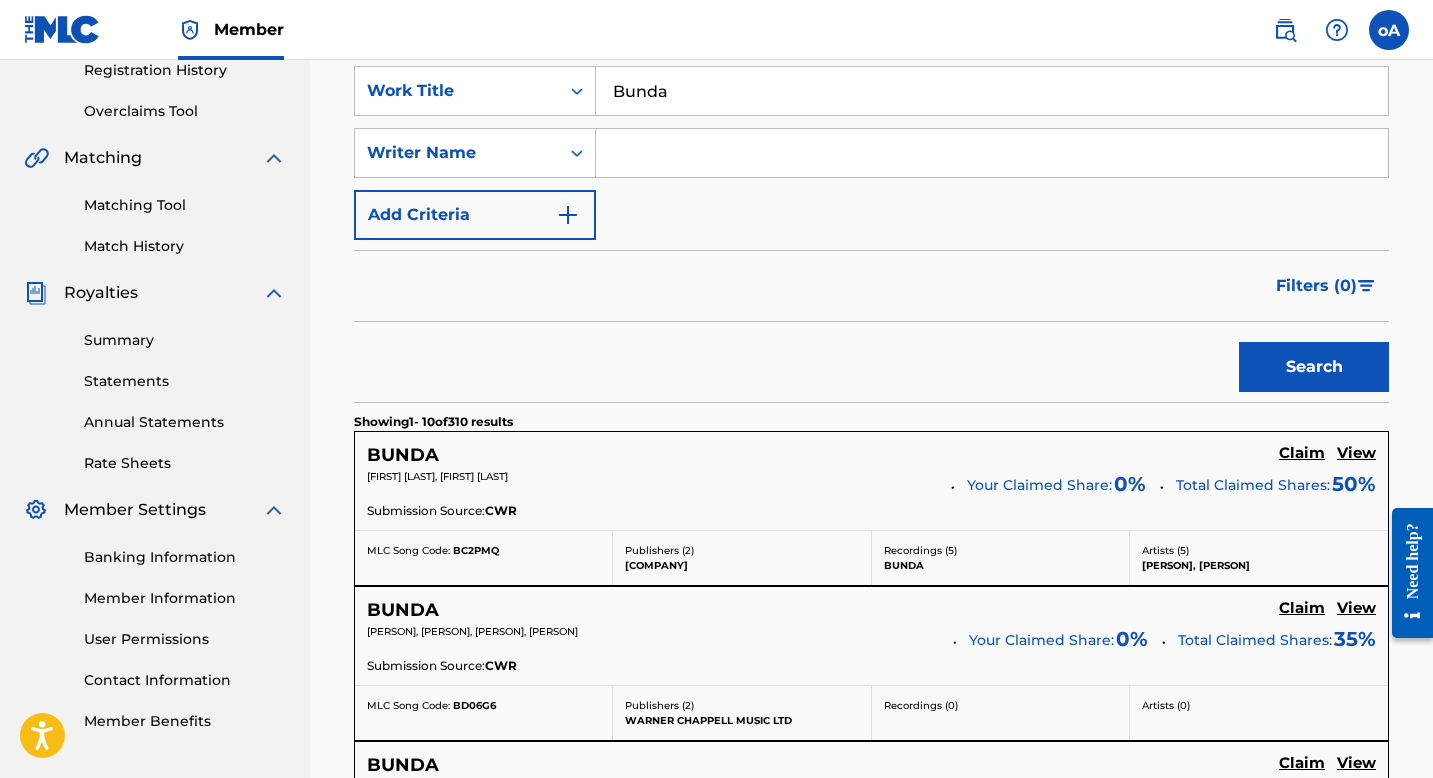 click at bounding box center (992, 153) 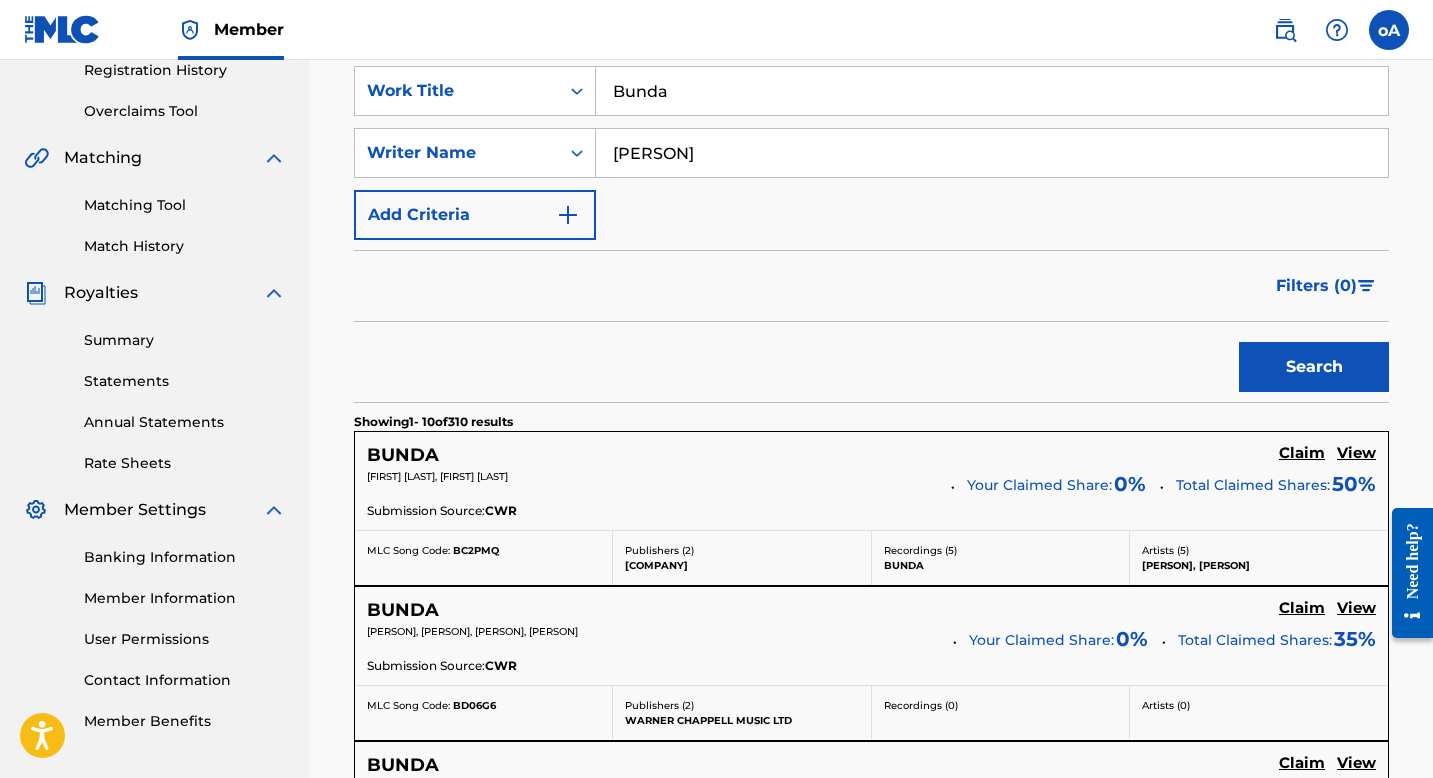 click on "Search" at bounding box center [1314, 367] 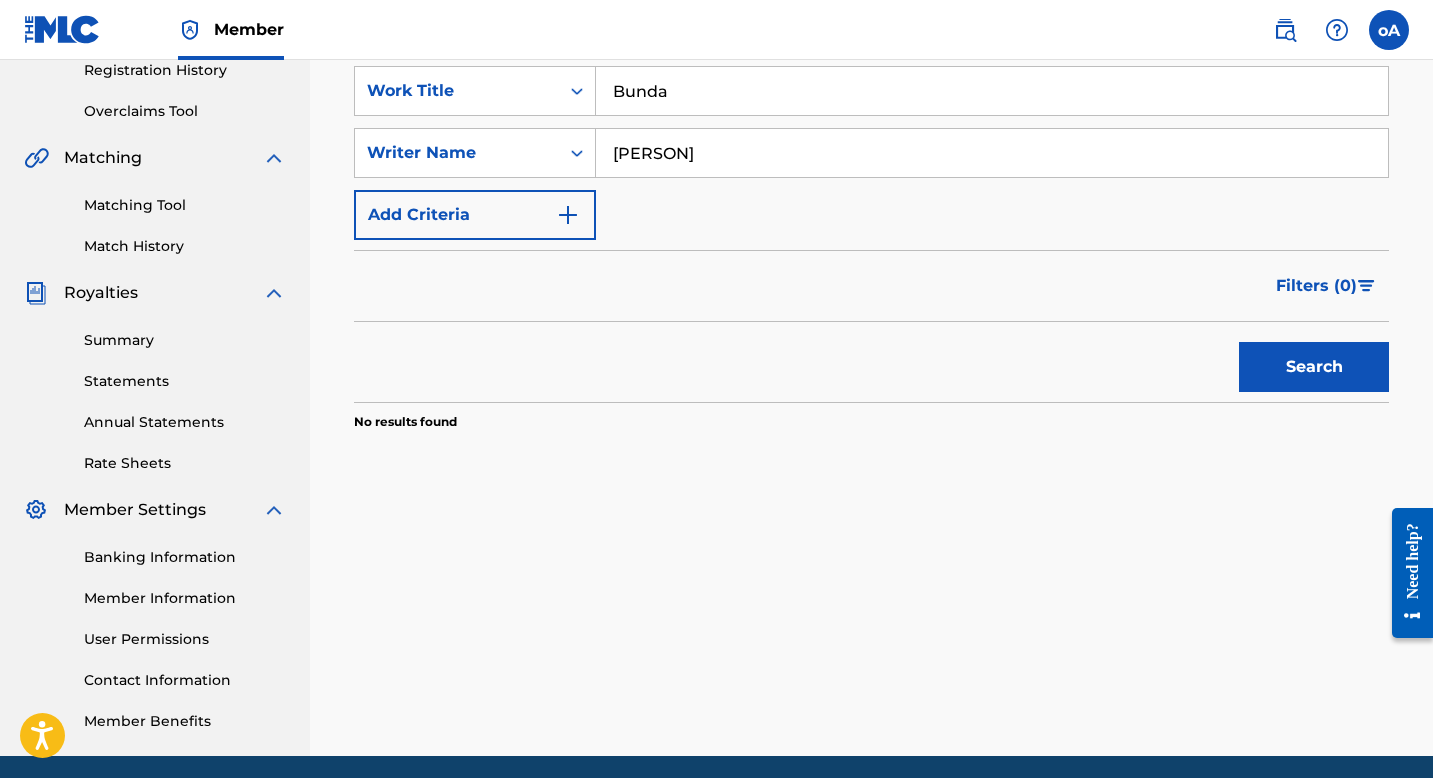 click on "[PERSON]" at bounding box center [992, 153] 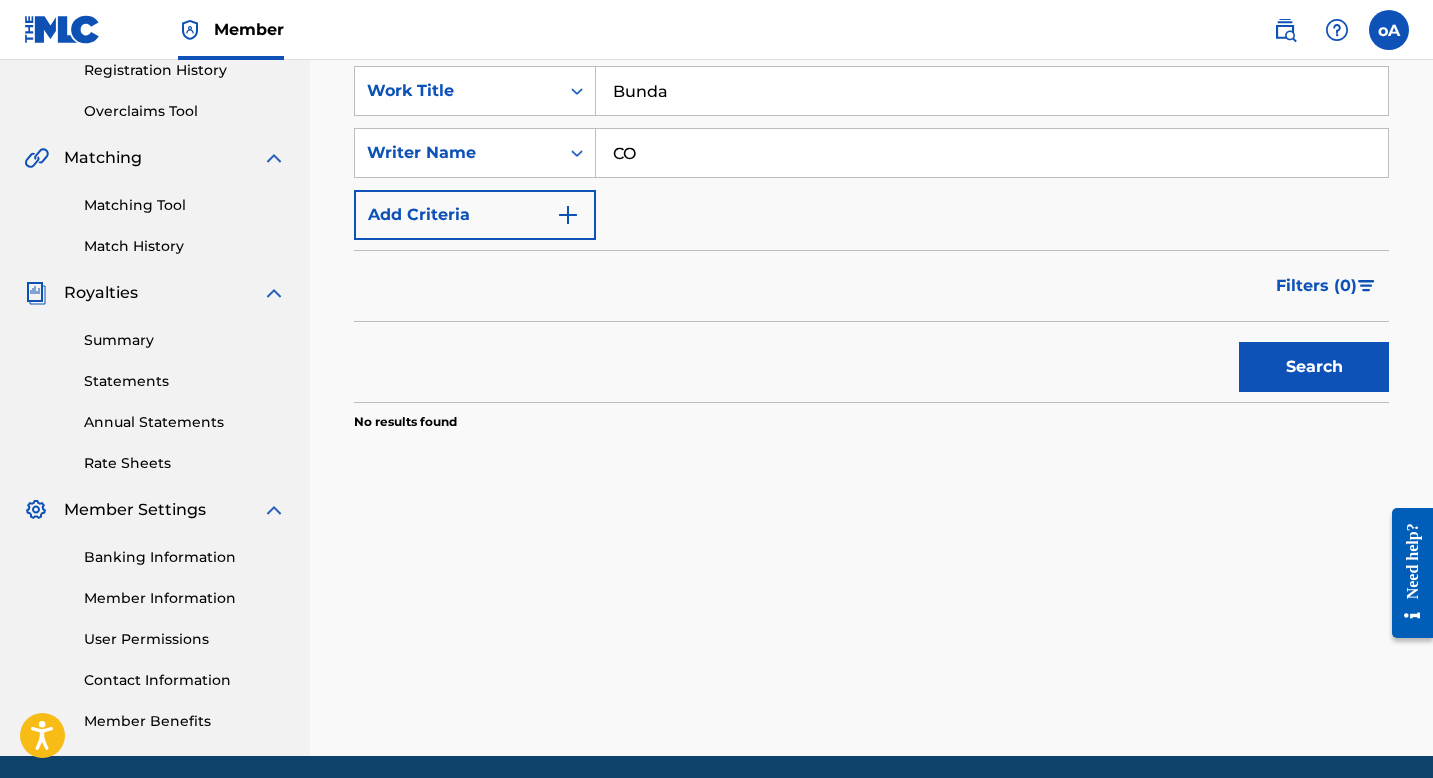 type on "C" 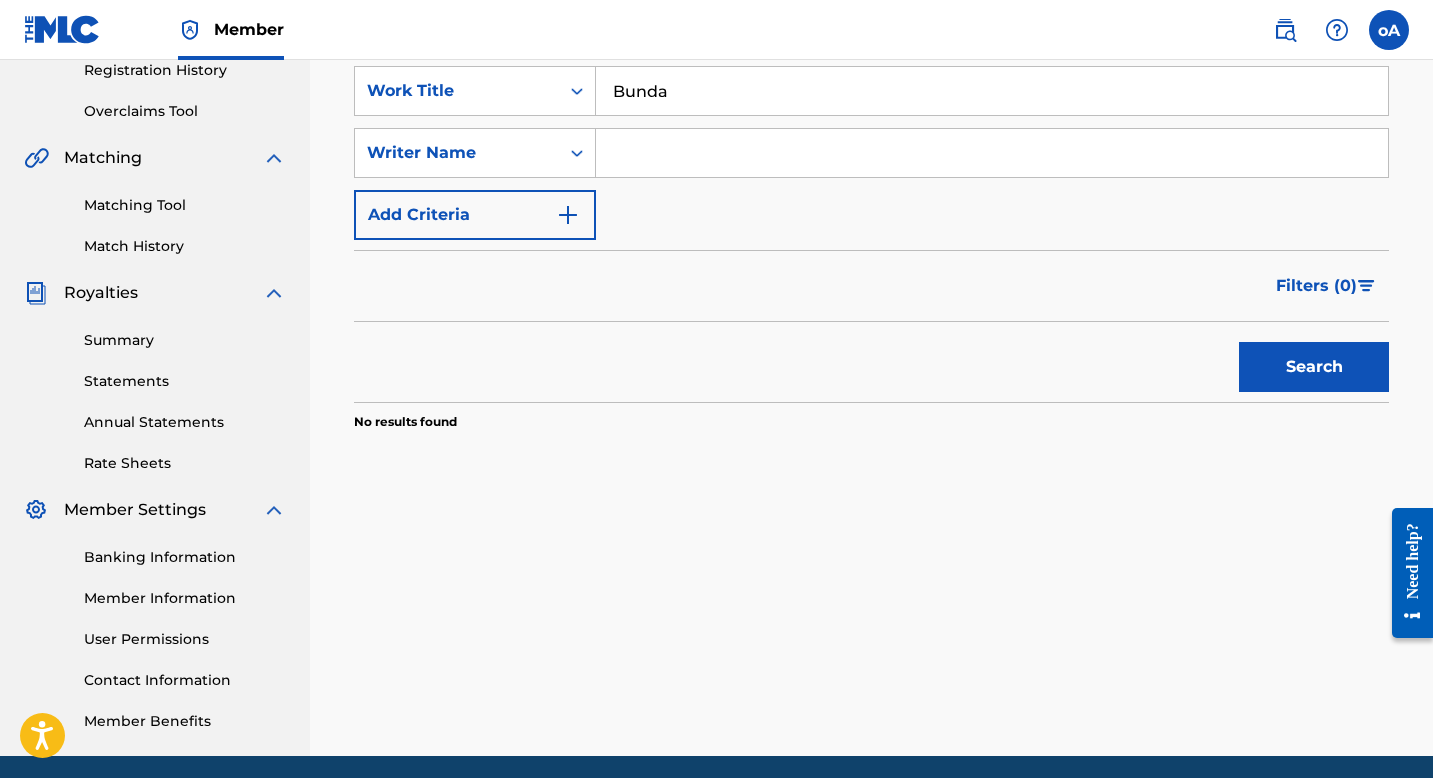type 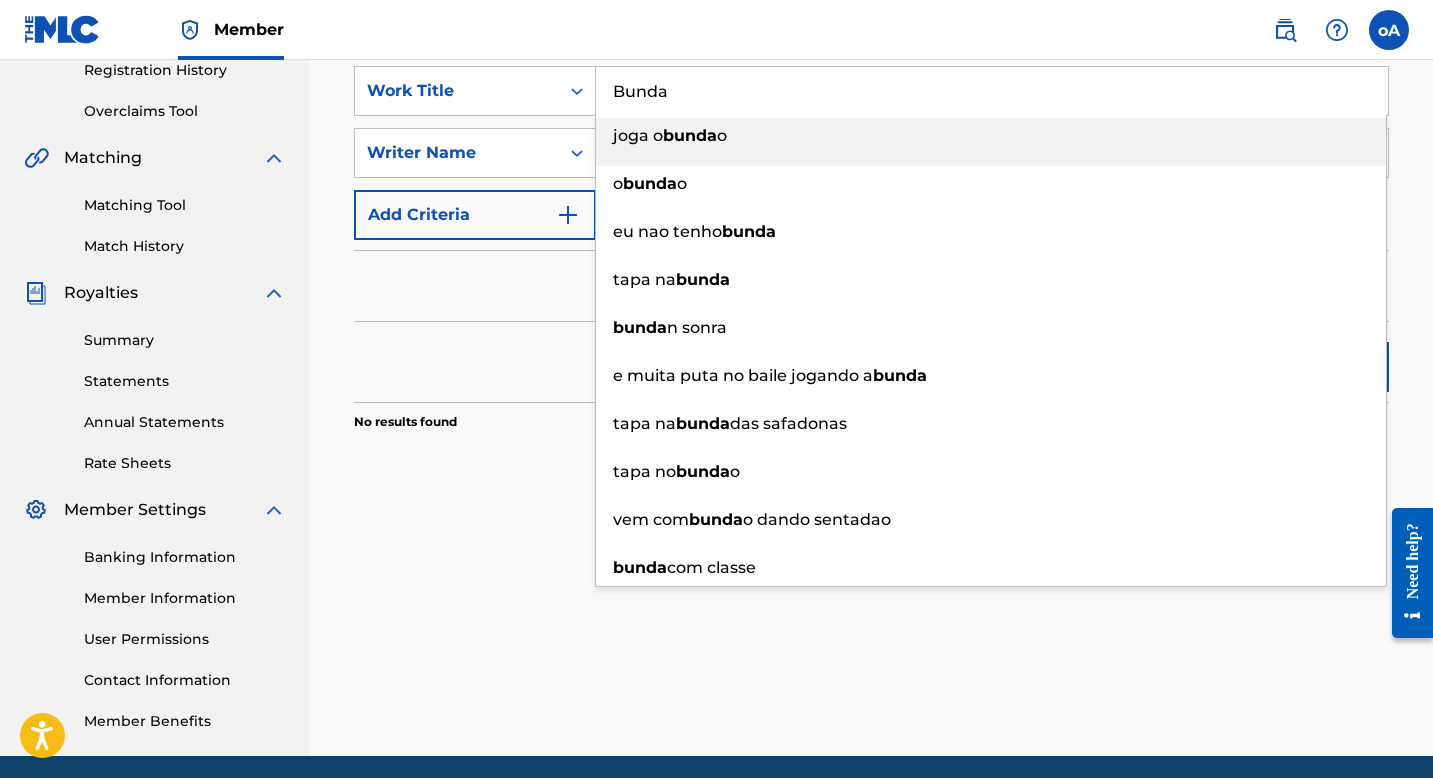 type on "joga o bundao" 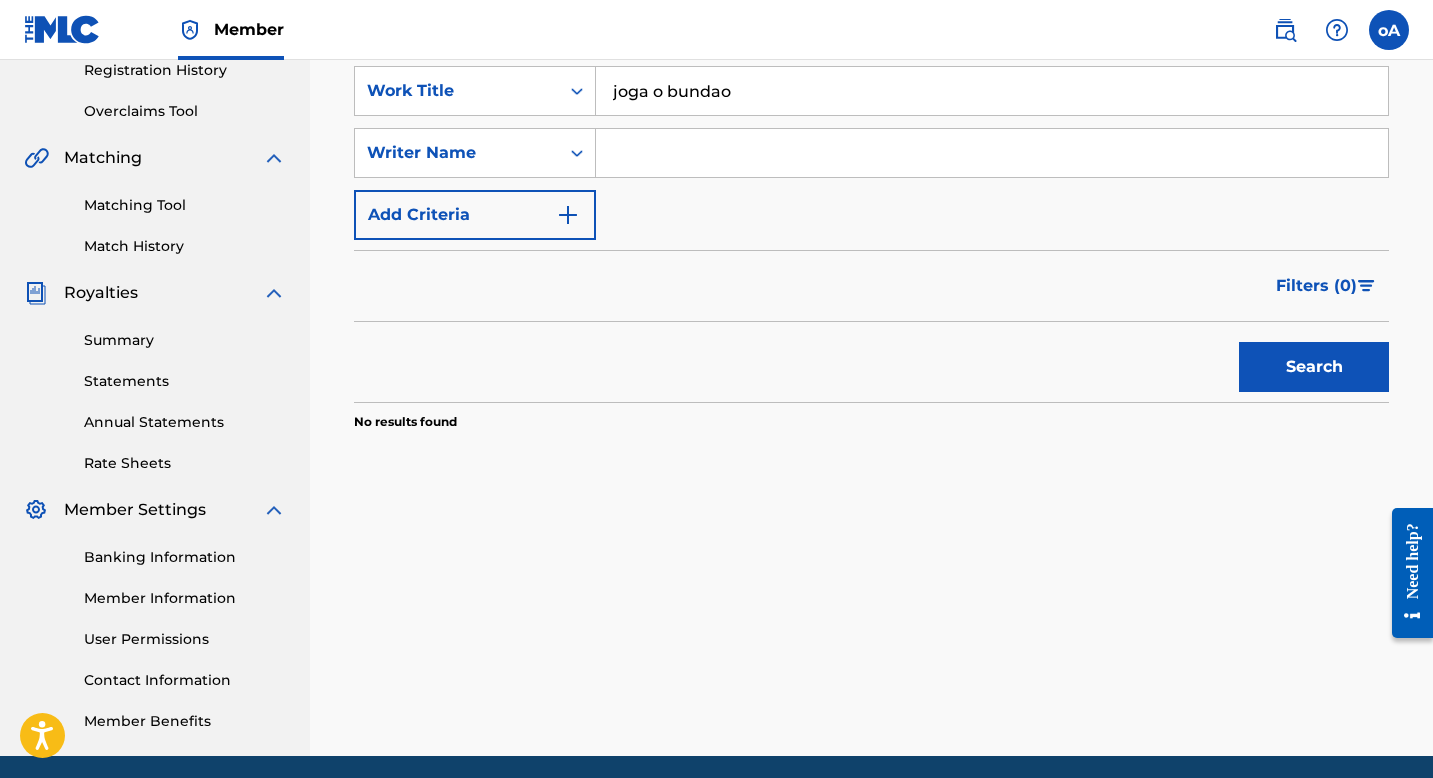 click on "Search" at bounding box center (1314, 367) 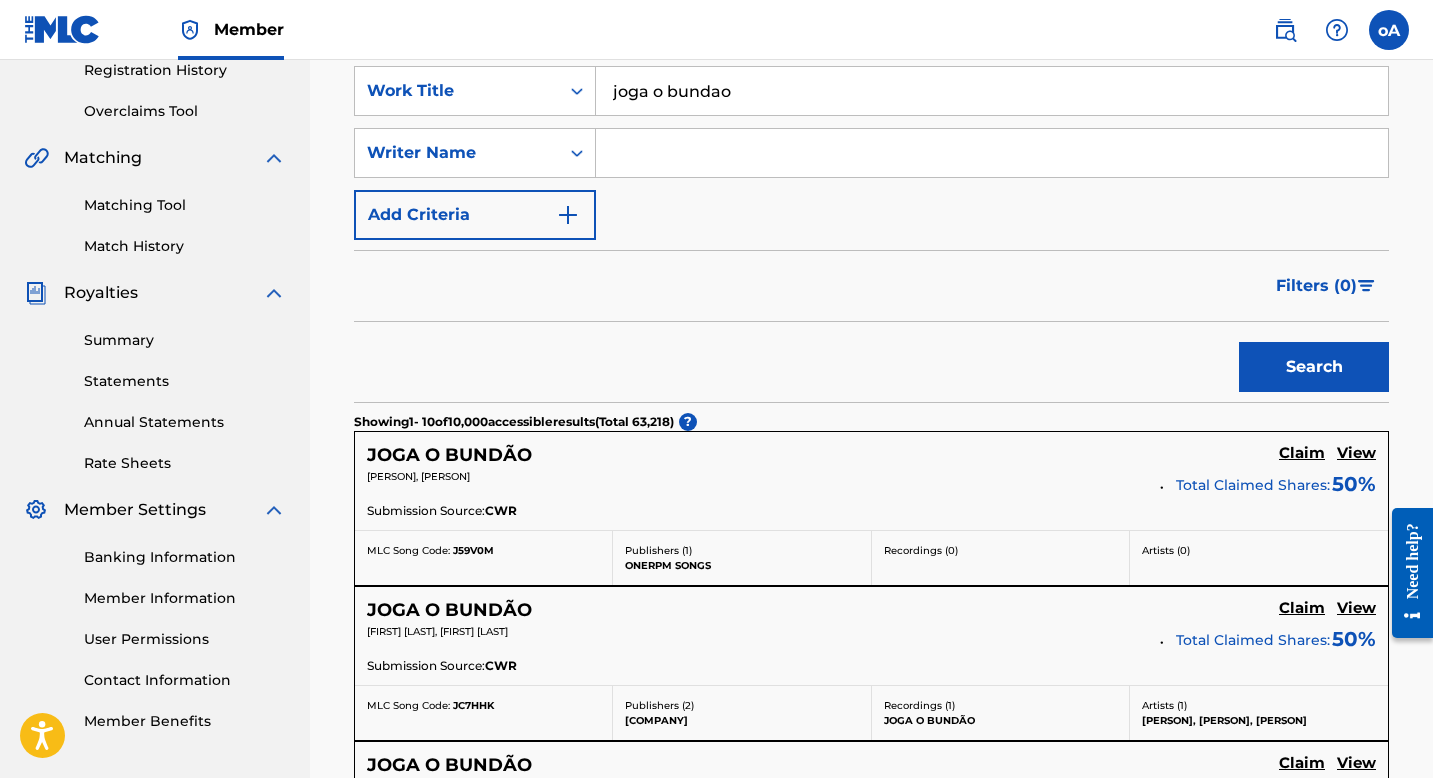 click on "joga o bundao" at bounding box center [992, 91] 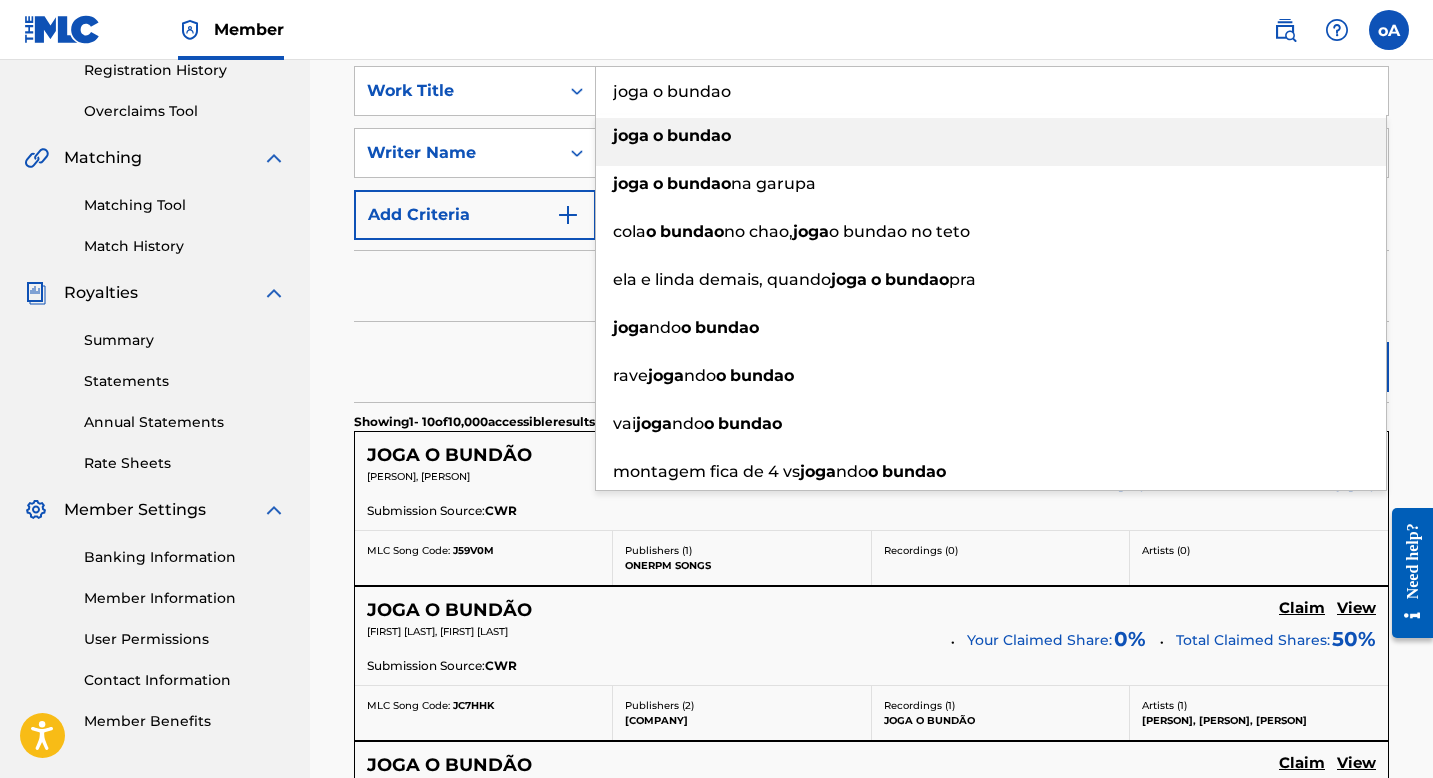 drag, startPoint x: 738, startPoint y: 92, endPoint x: 598, endPoint y: 93, distance: 140.00357 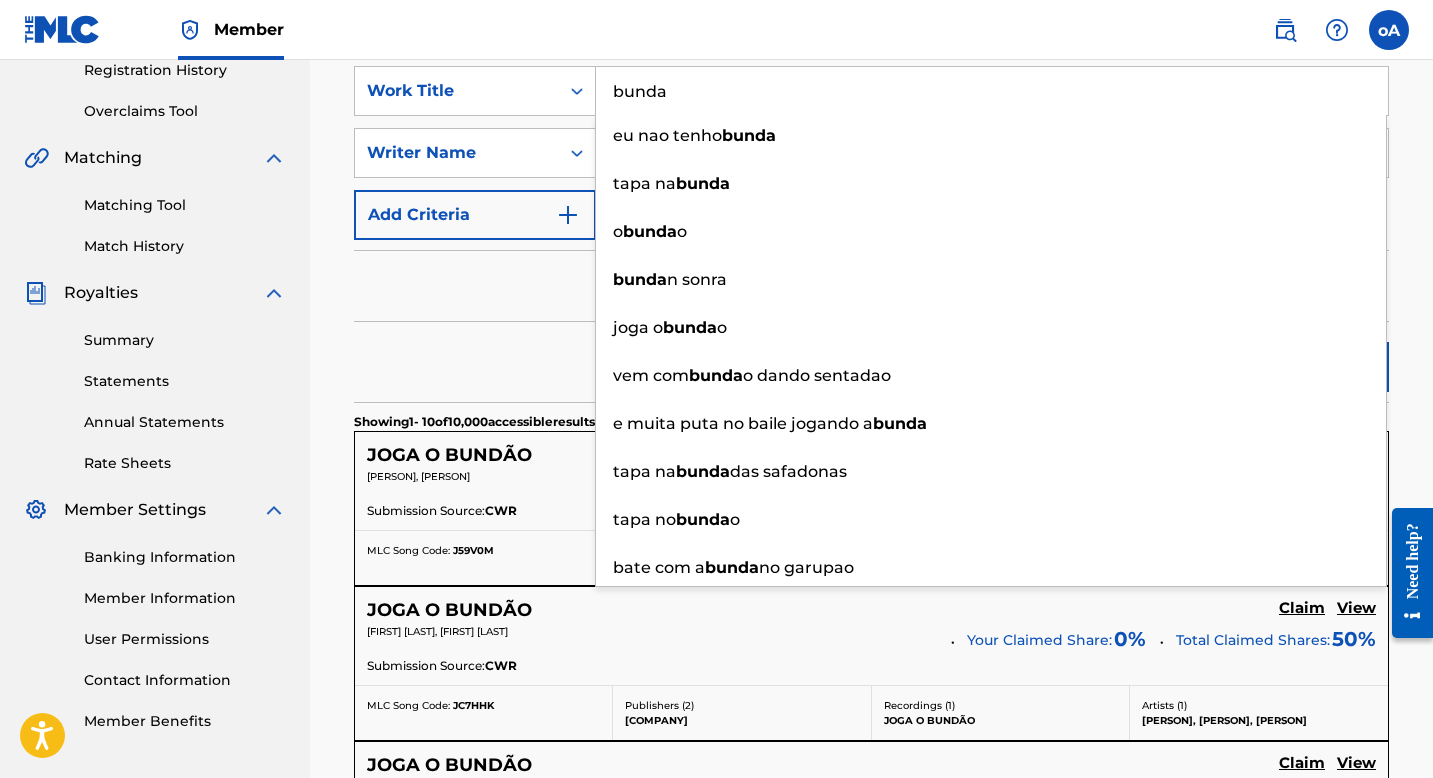 click on "bunda" at bounding box center (992, 91) 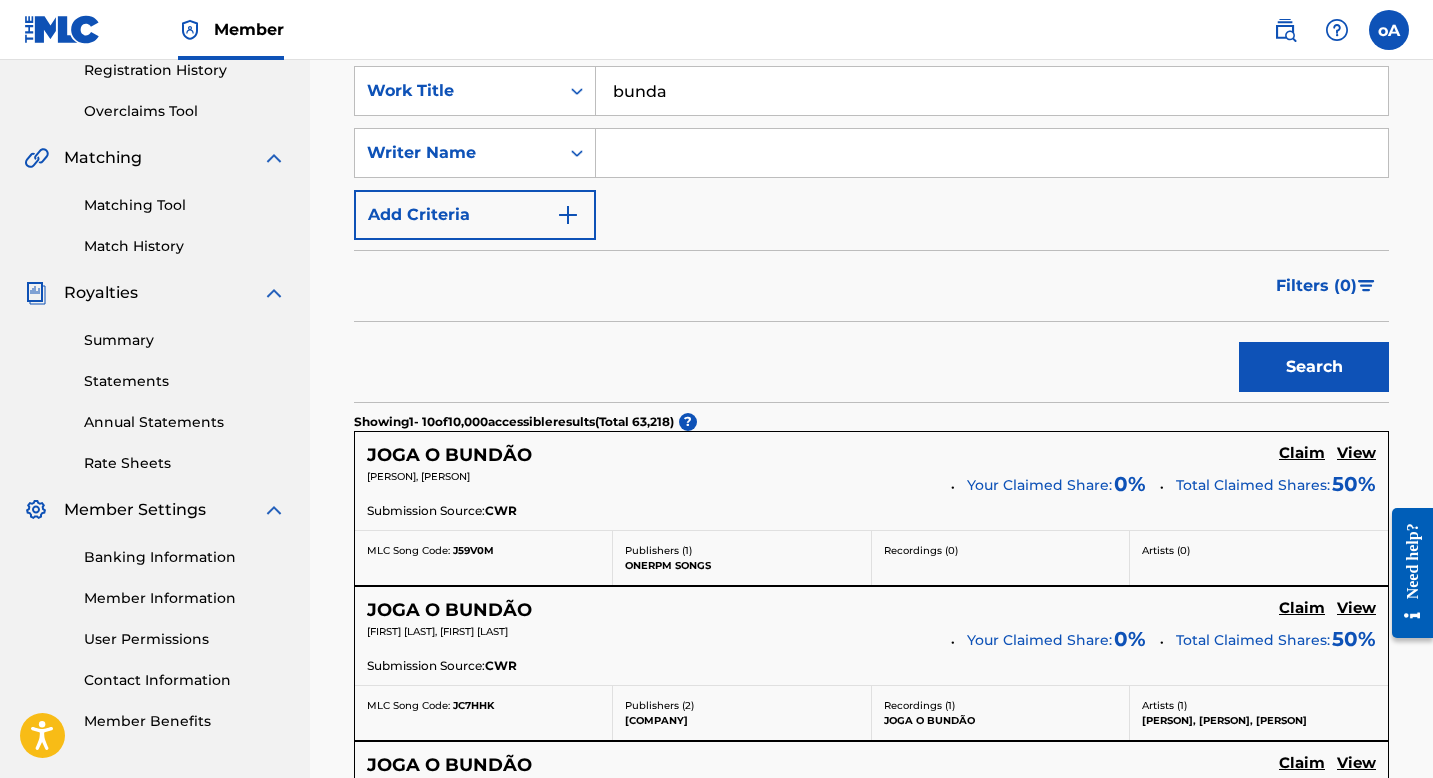 click on "Member oA oA obiora   obiora@[EXAMPLE.COM] Profile Log out" at bounding box center [716, 30] 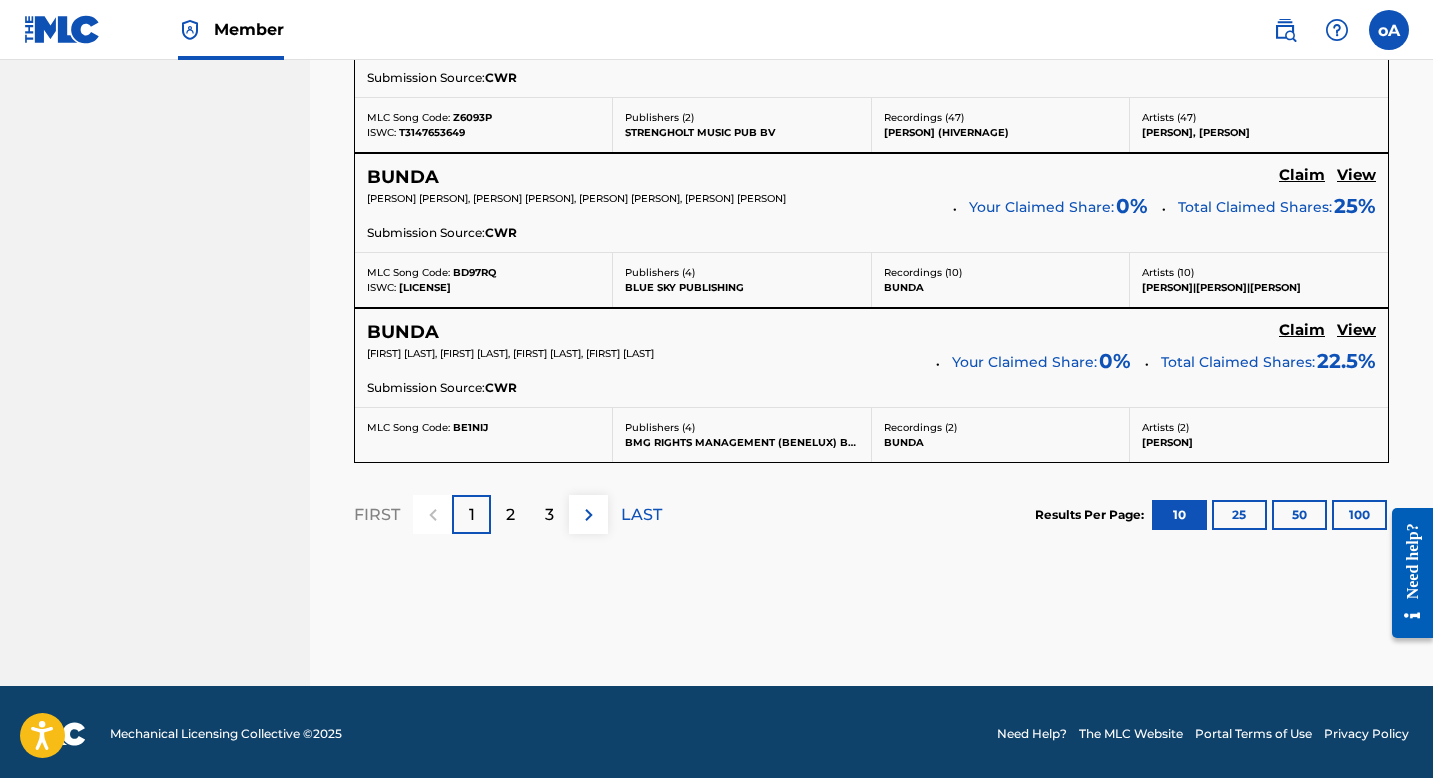 scroll, scrollTop: 1890, scrollLeft: 0, axis: vertical 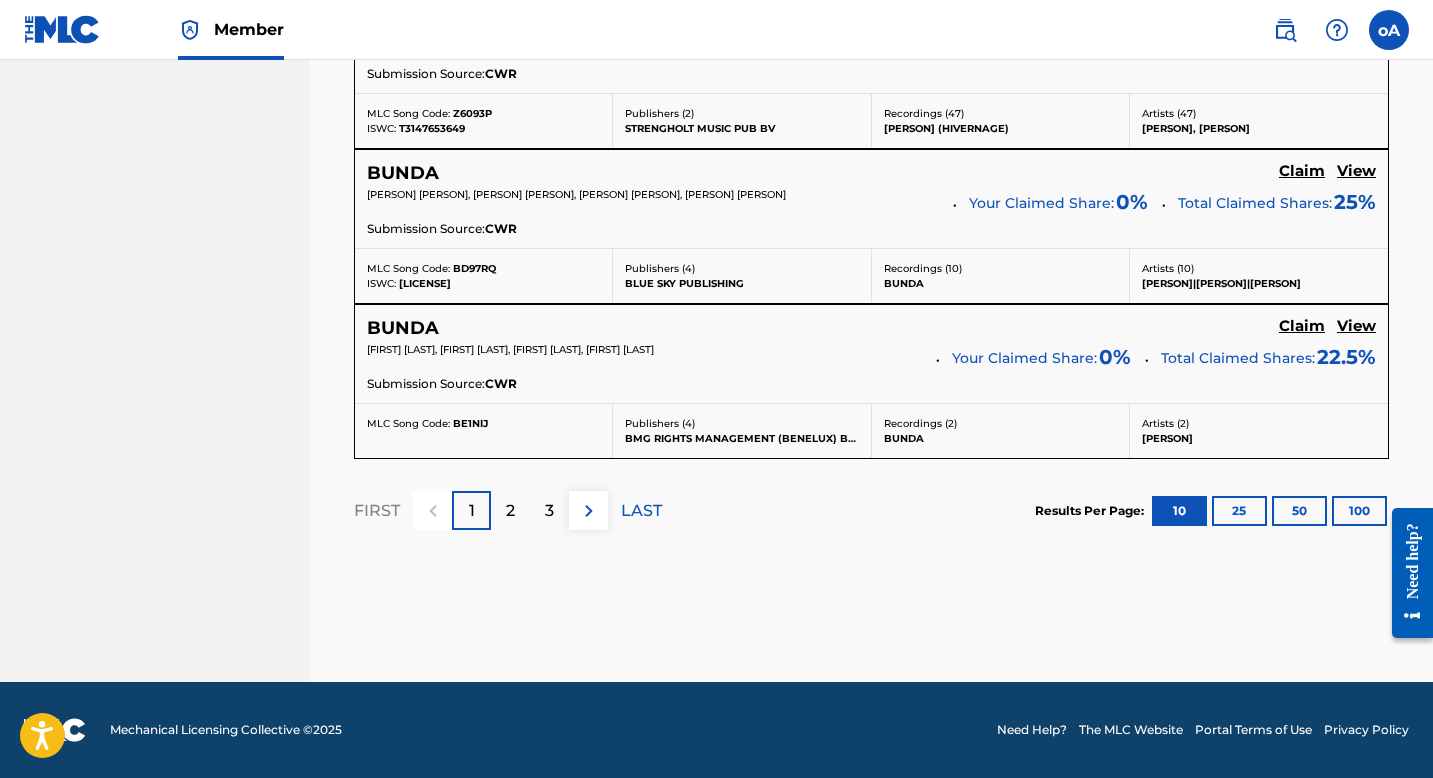 click on "3" at bounding box center (549, 511) 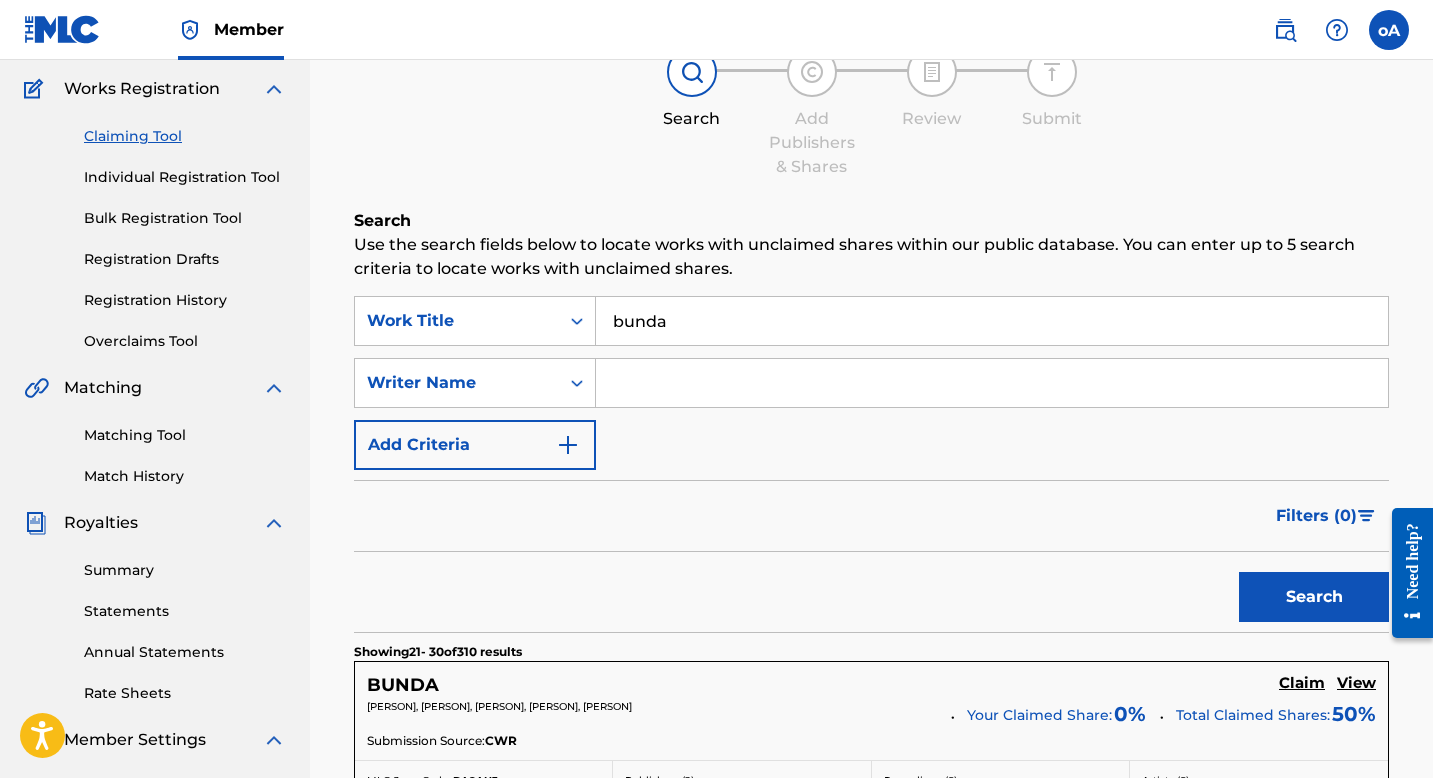 scroll, scrollTop: 0, scrollLeft: 0, axis: both 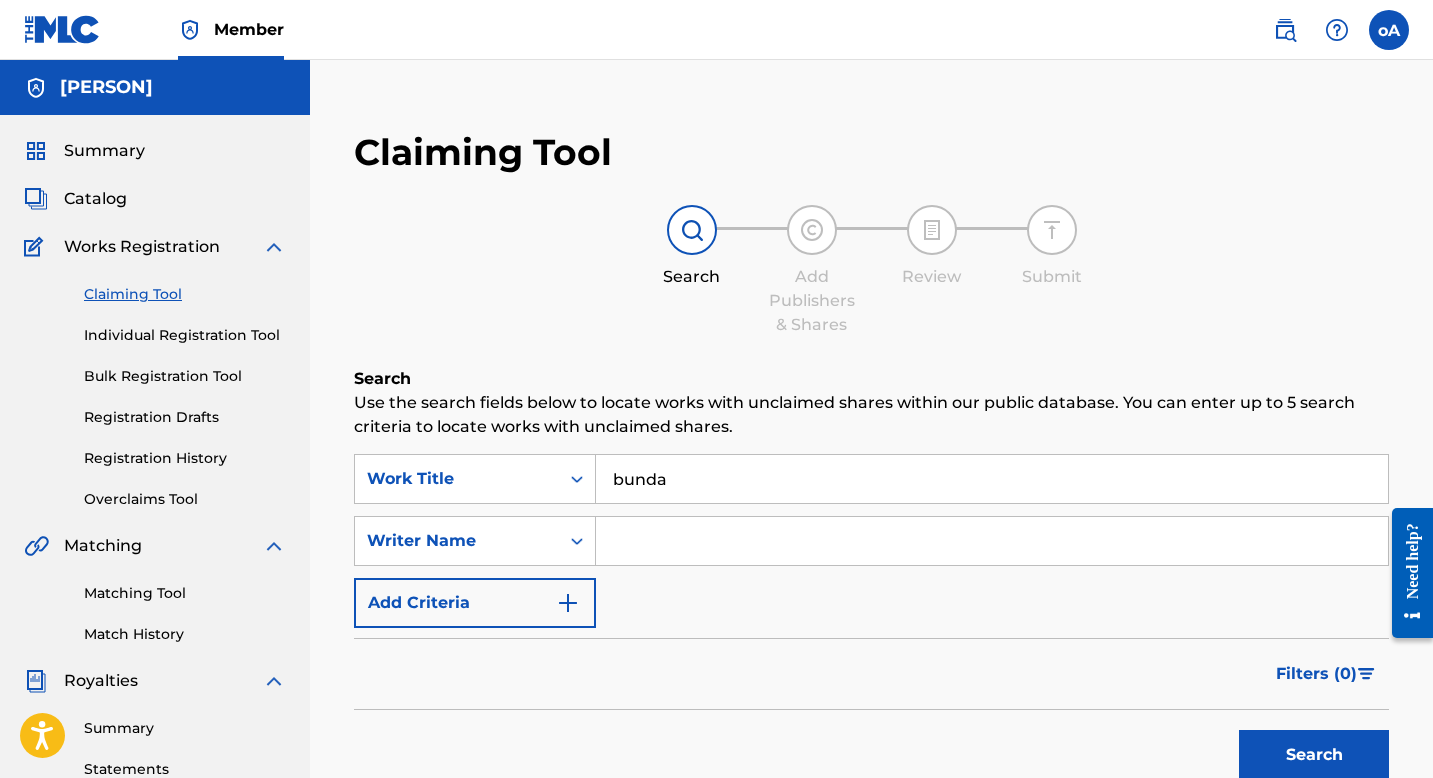 click on "bunda" at bounding box center [992, 479] 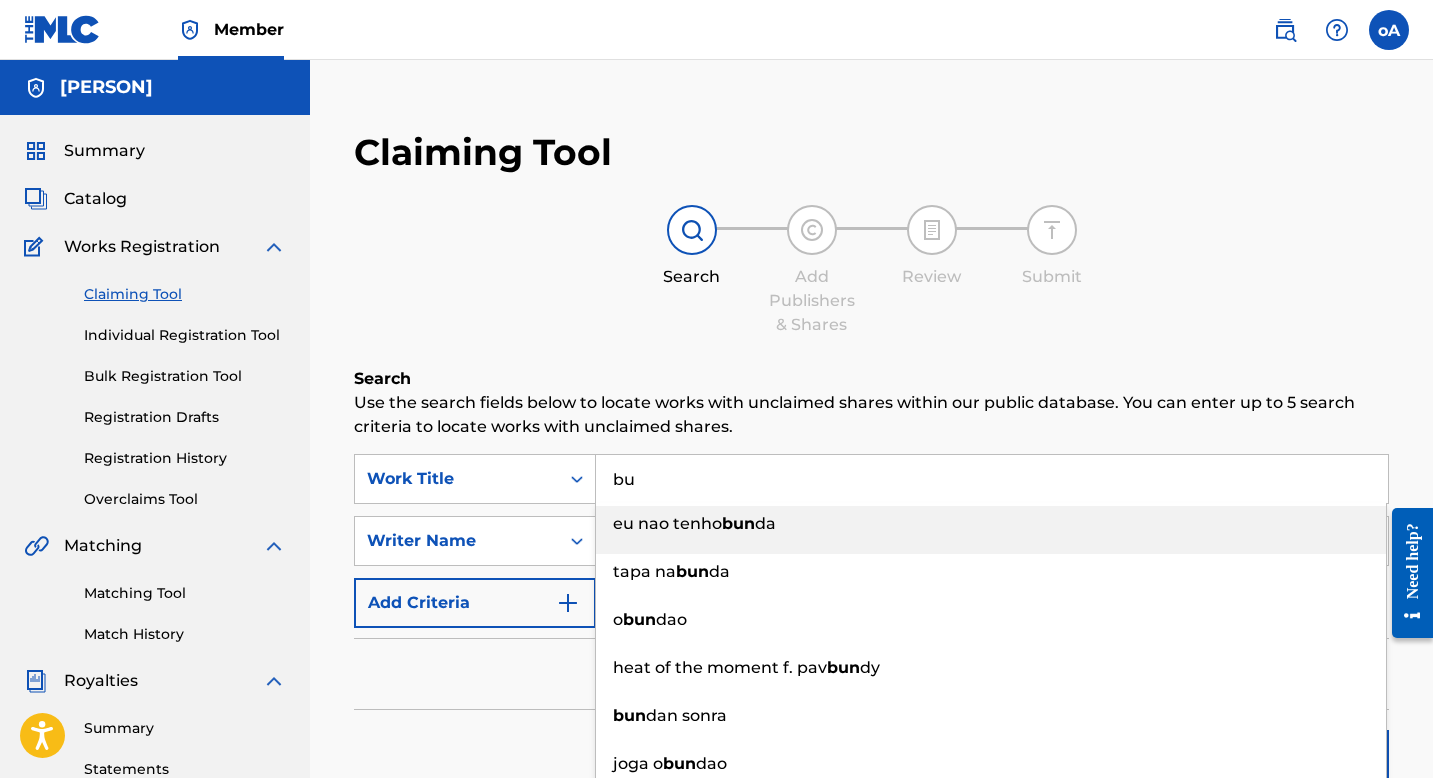 type on "b" 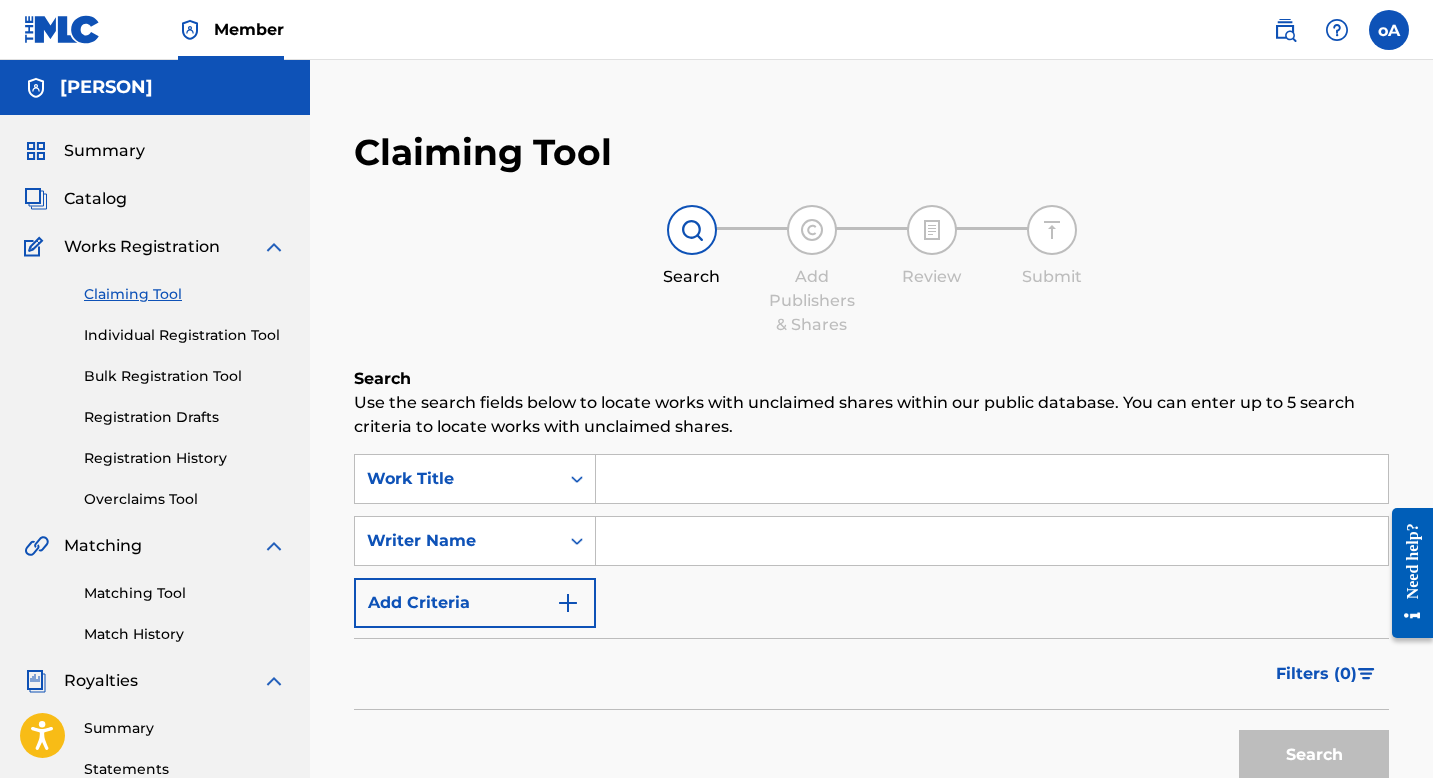 type 